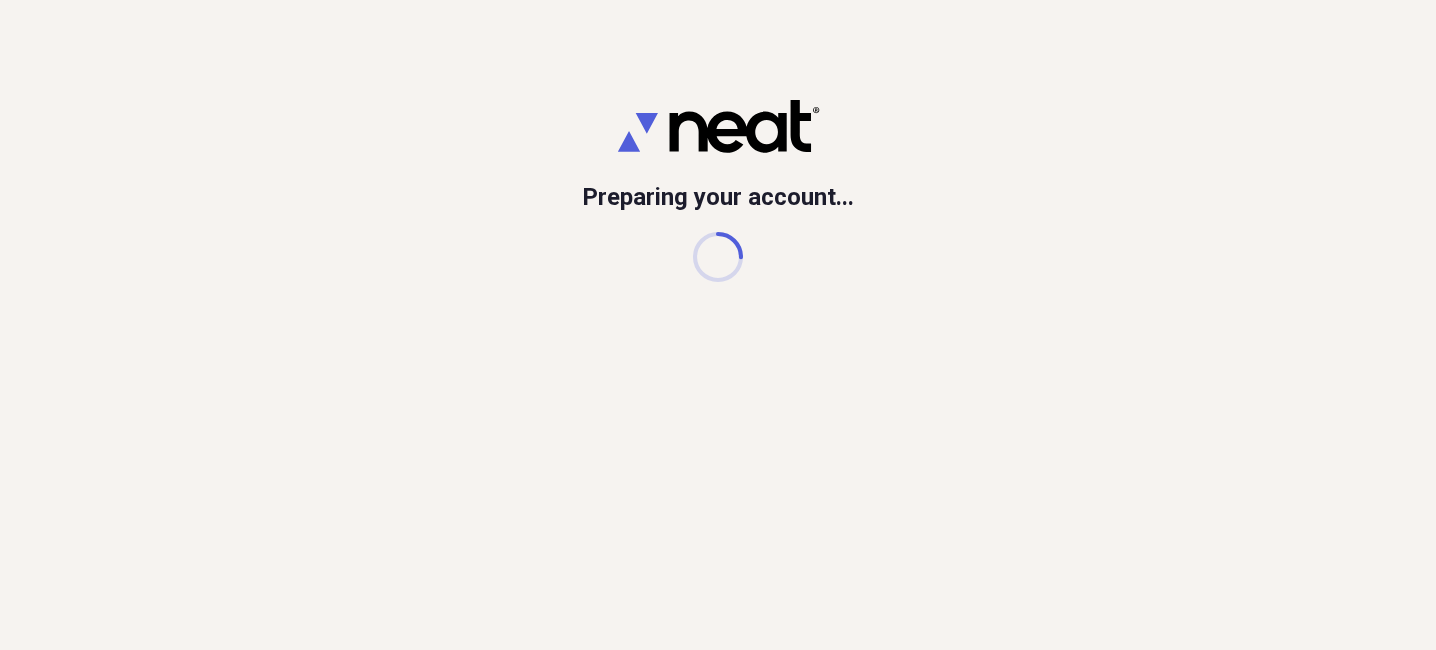 scroll, scrollTop: 0, scrollLeft: 0, axis: both 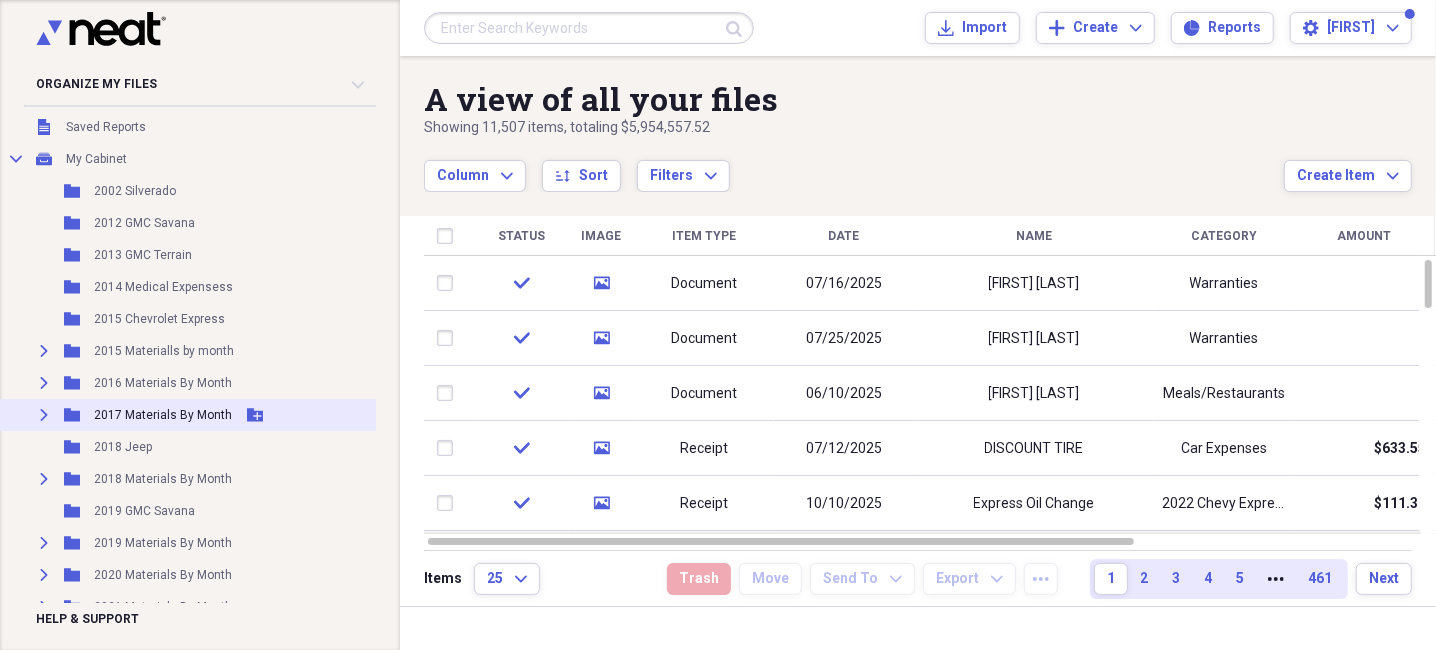 click on "2017 Materials By Month" at bounding box center (163, 415) 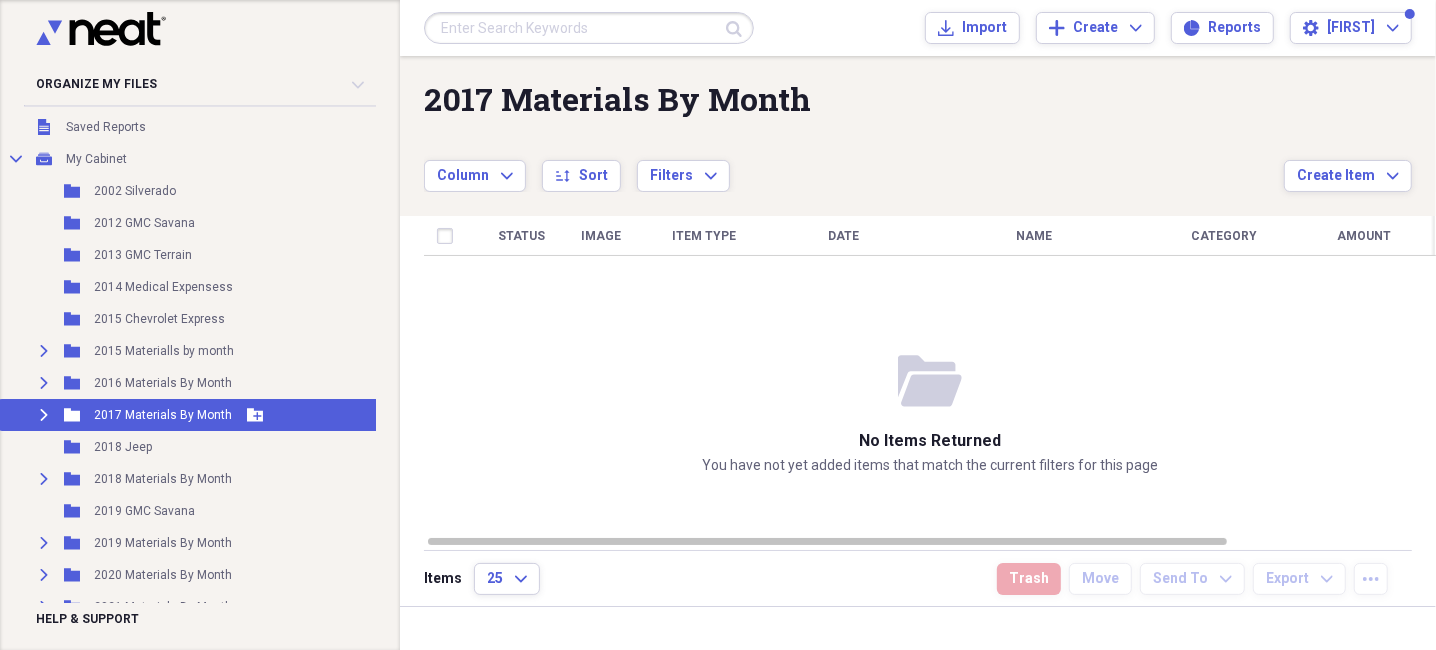 click 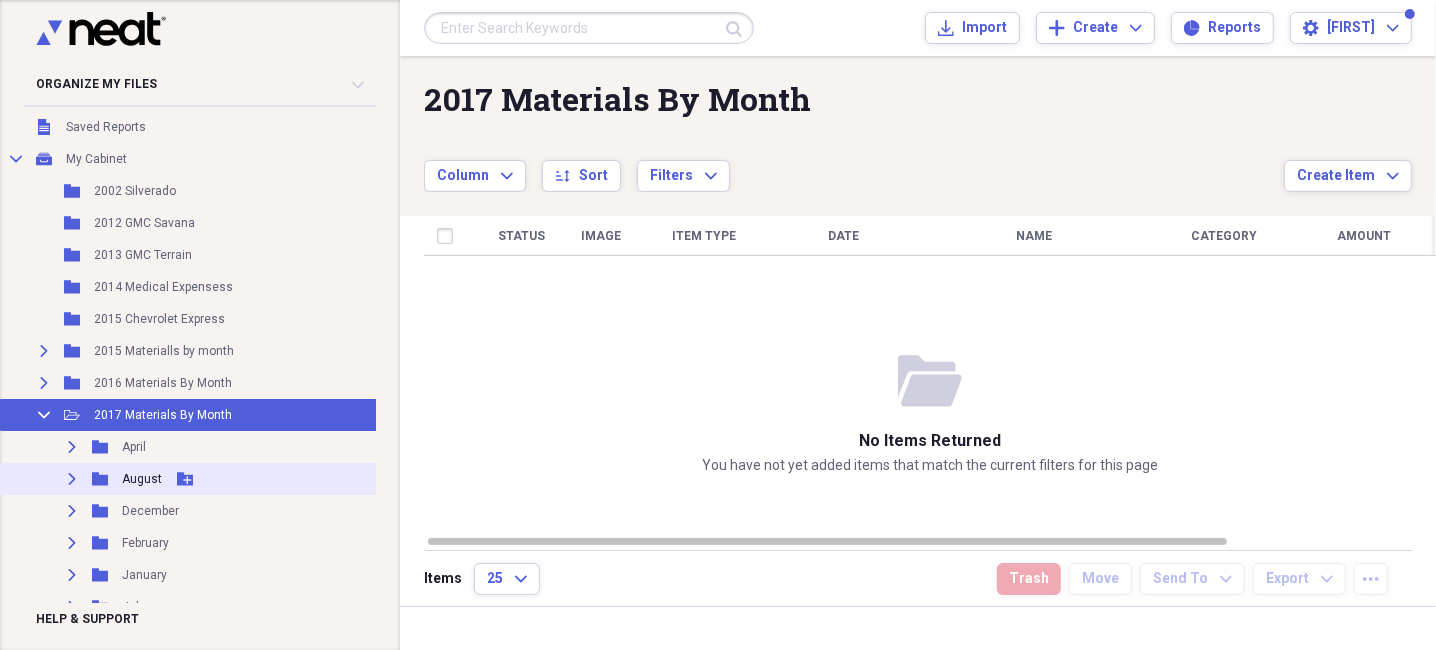 scroll, scrollTop: 200, scrollLeft: 0, axis: vertical 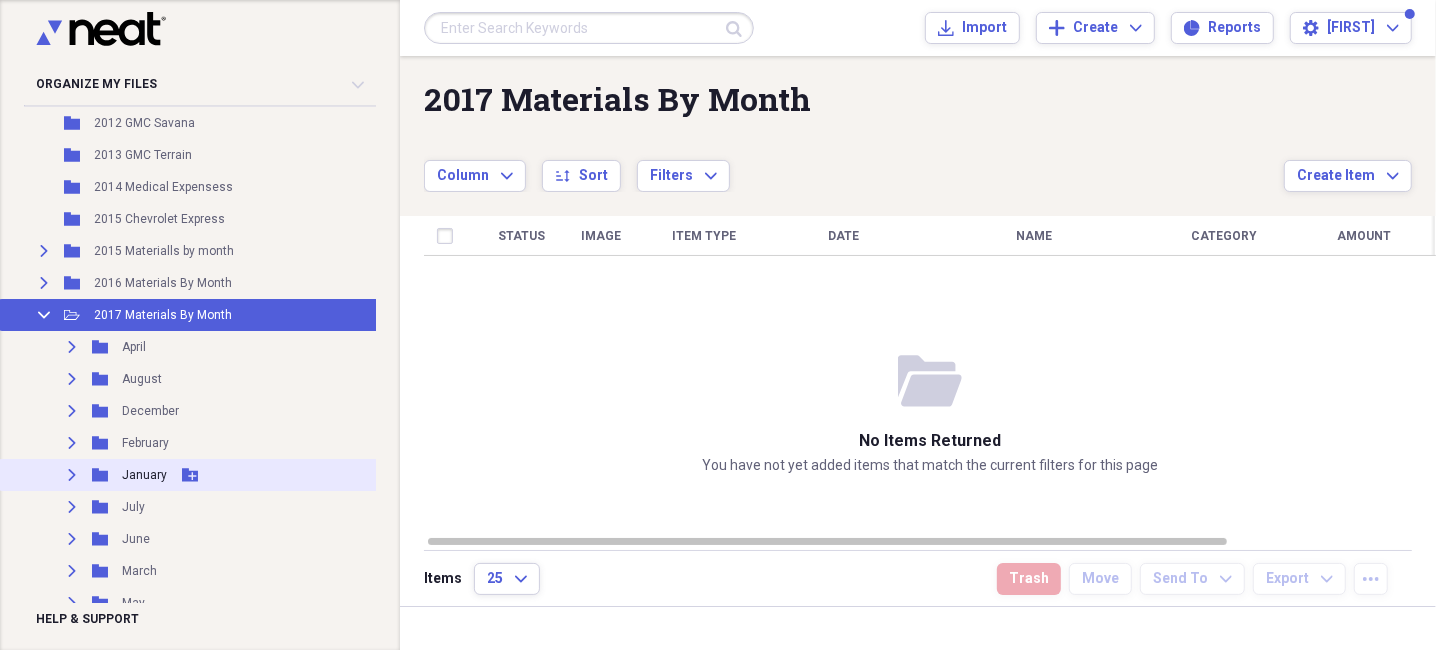 click on "Expand Folder [MONTH] Add Folder" at bounding box center [281, 475] 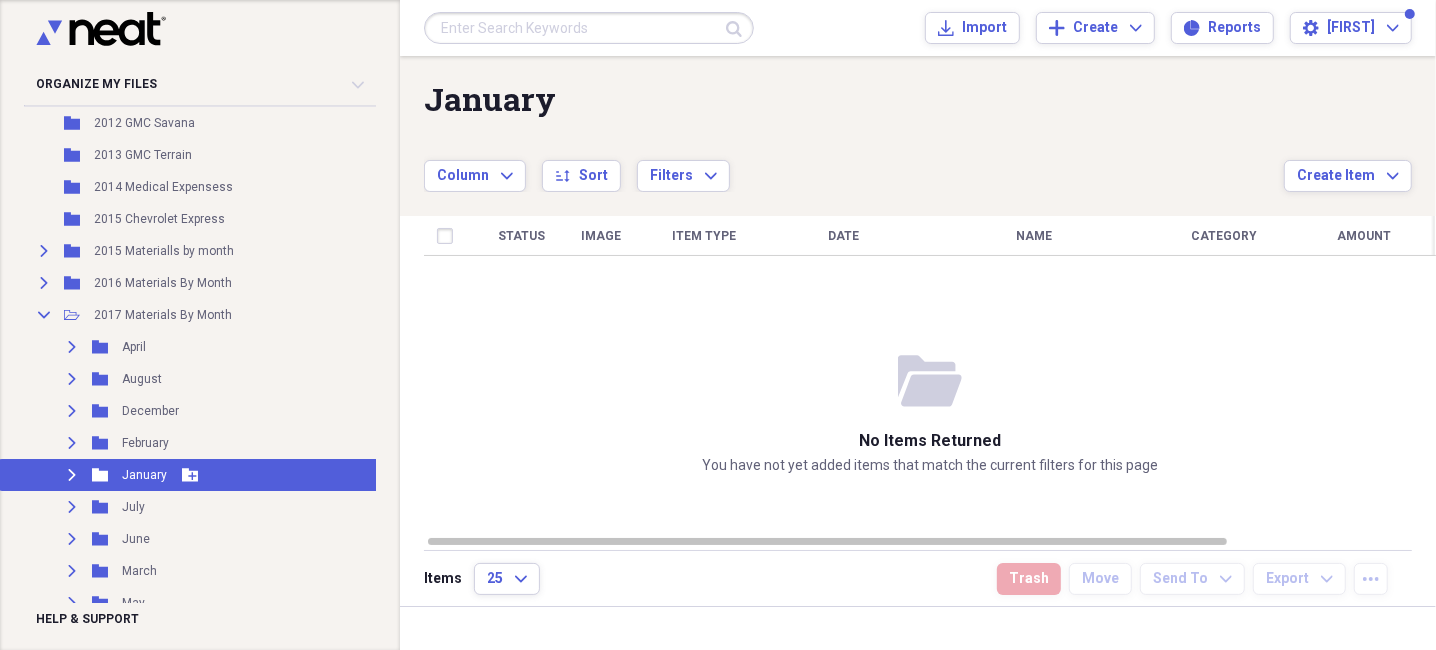 click 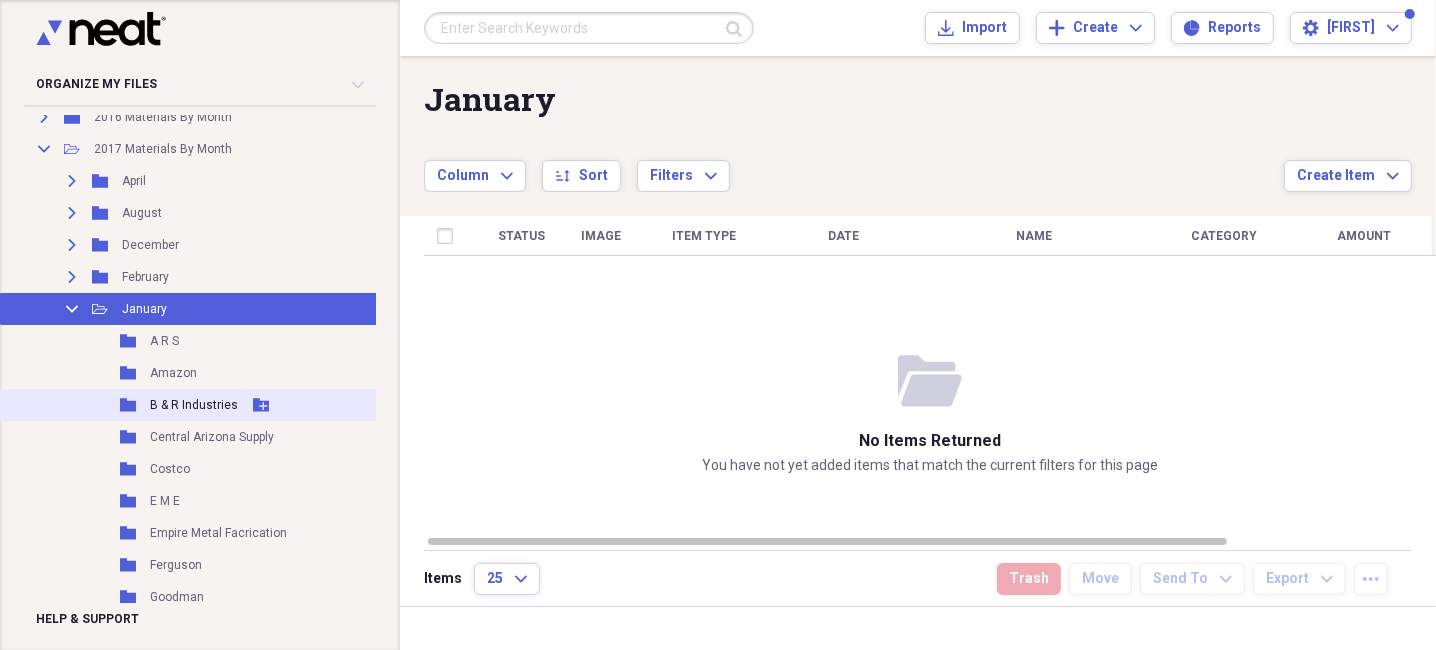 scroll, scrollTop: 399, scrollLeft: 0, axis: vertical 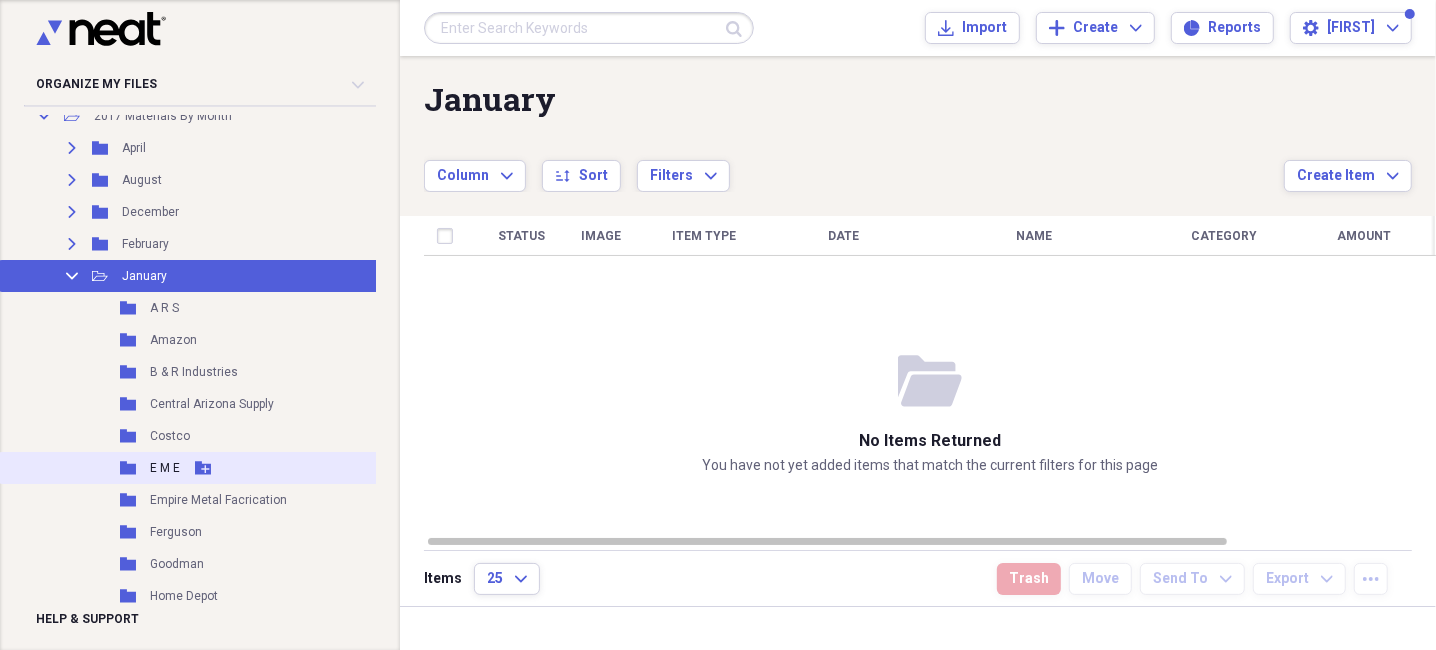 click on "Folder E M E Add Folder" at bounding box center (281, 468) 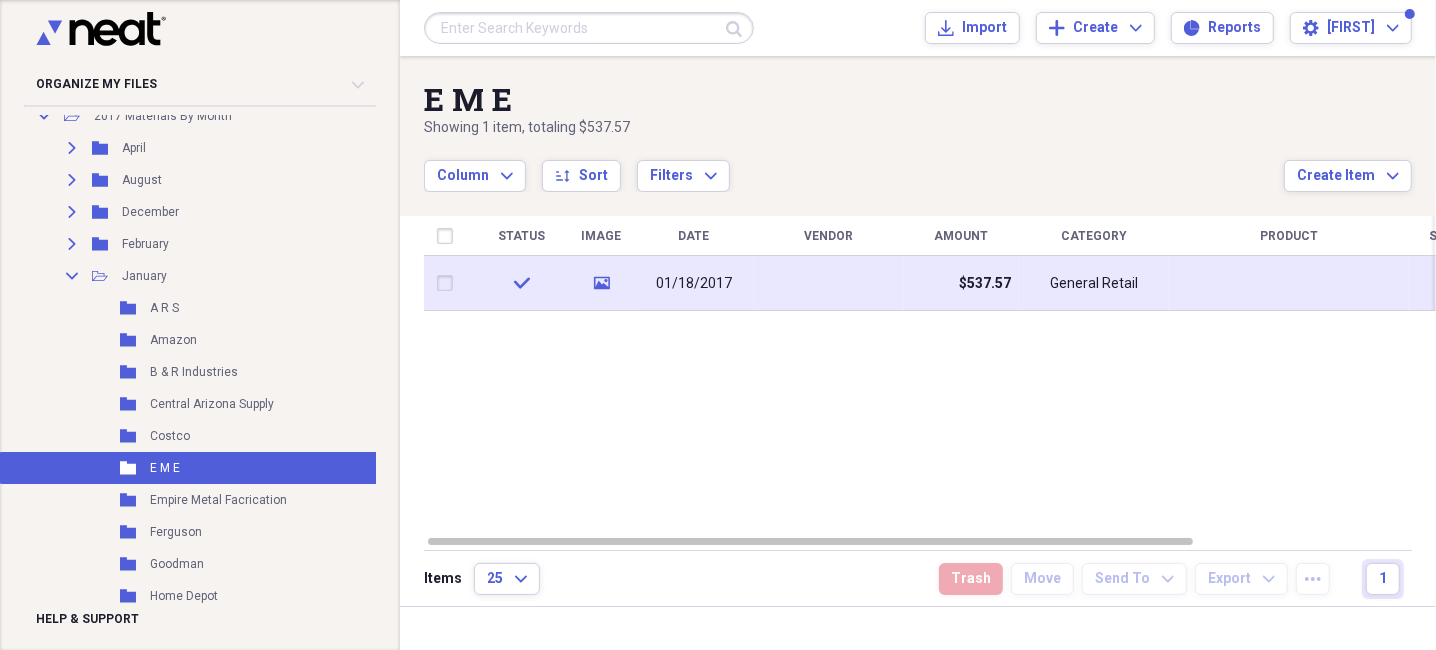 click at bounding box center [829, 283] 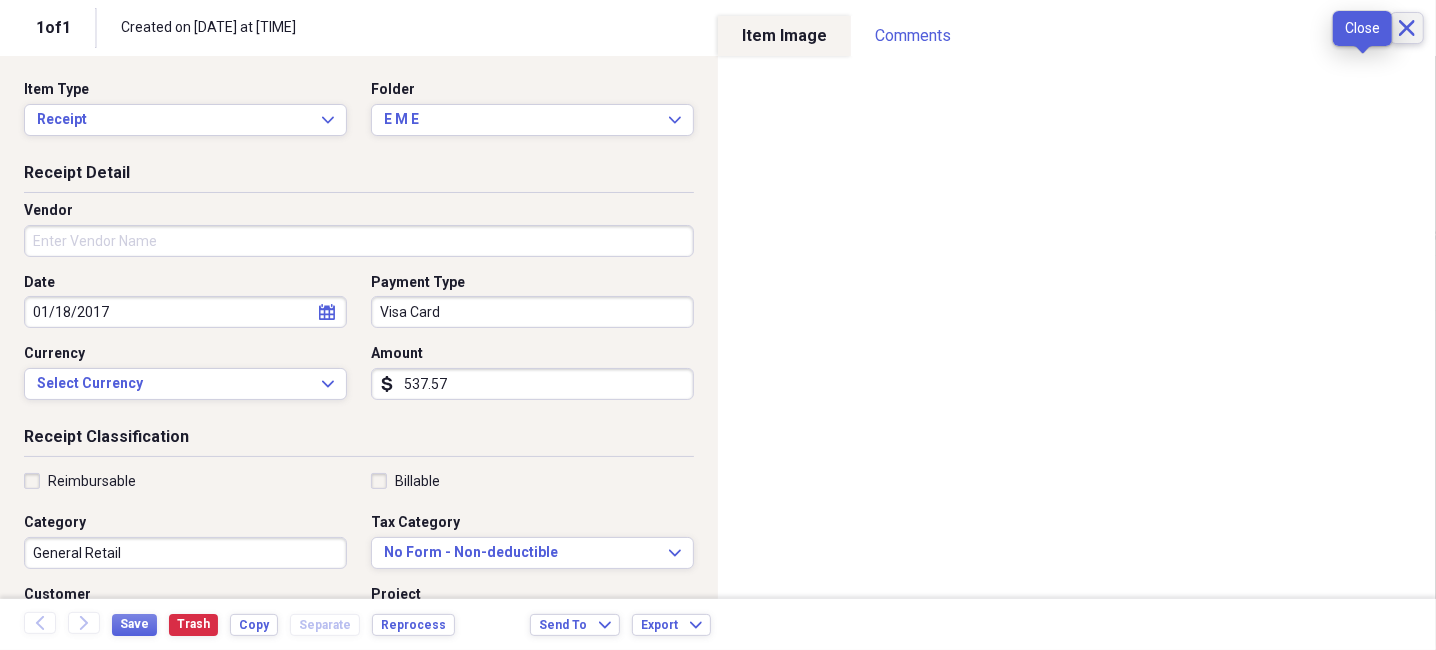 click on "Close" at bounding box center [1407, 28] 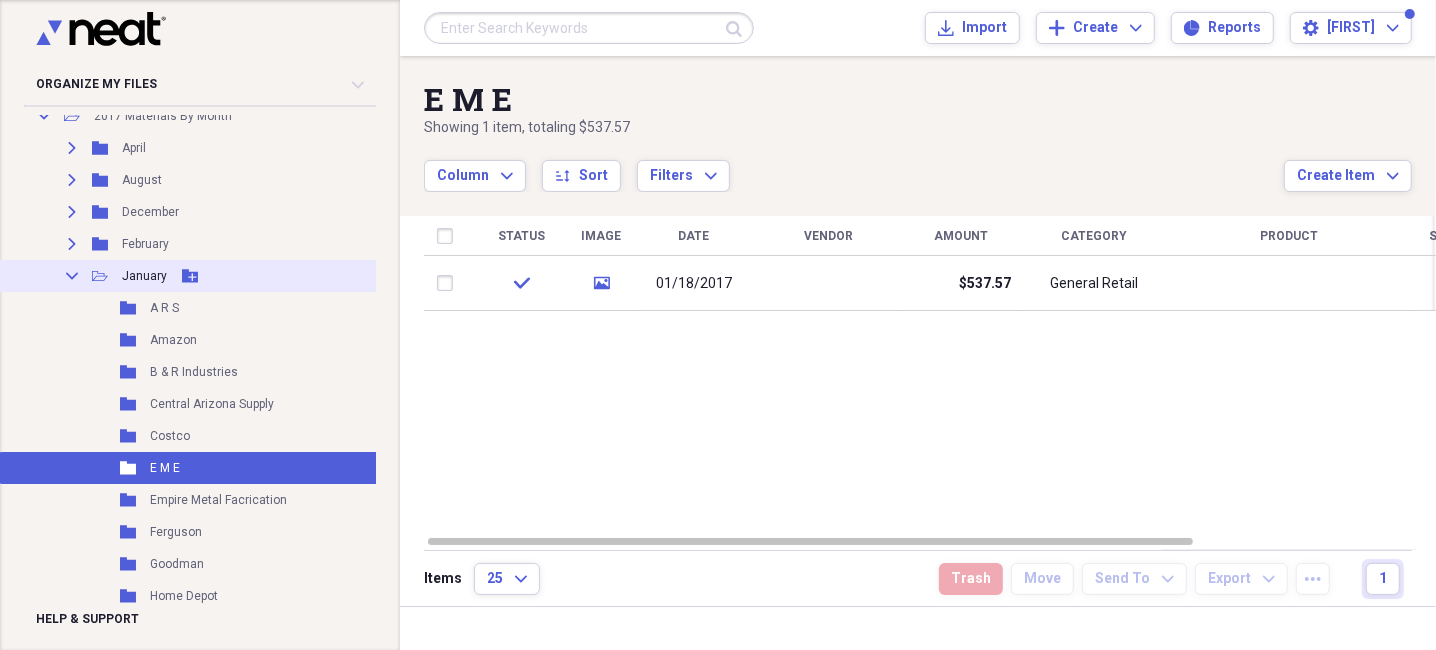click on "Collapse" 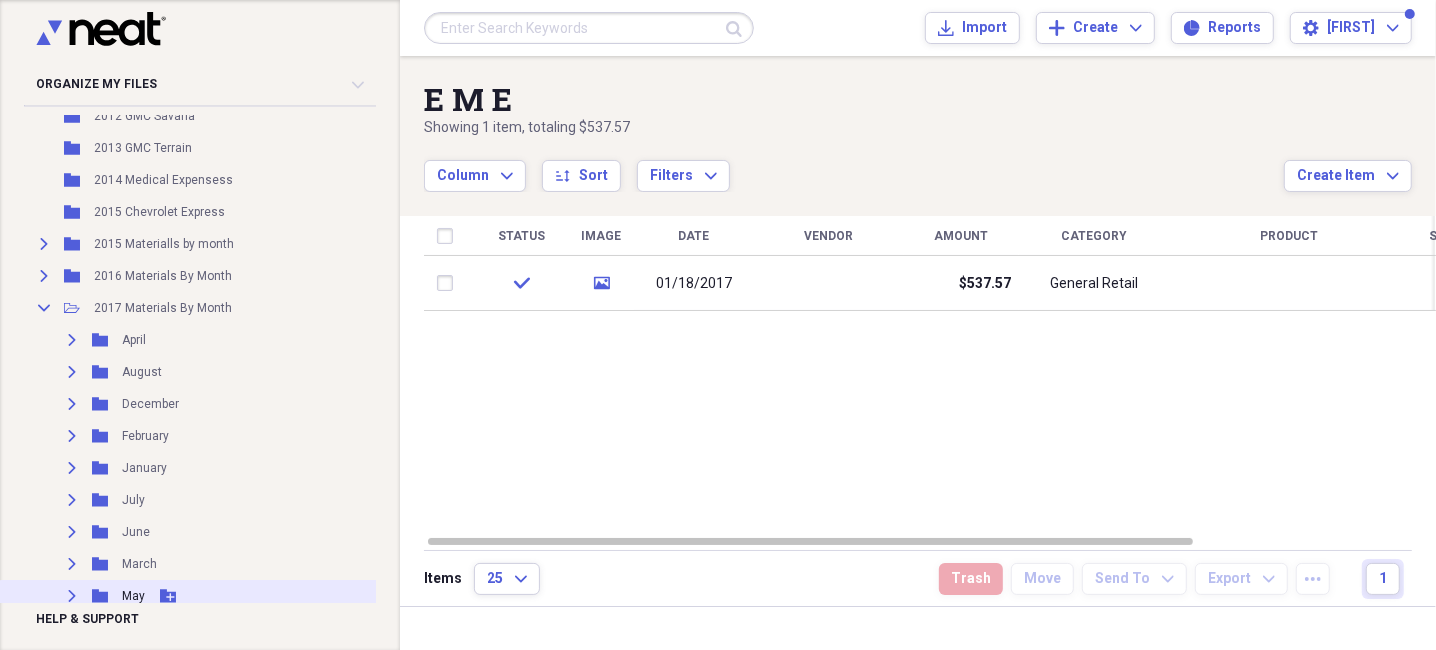 scroll, scrollTop: 200, scrollLeft: 0, axis: vertical 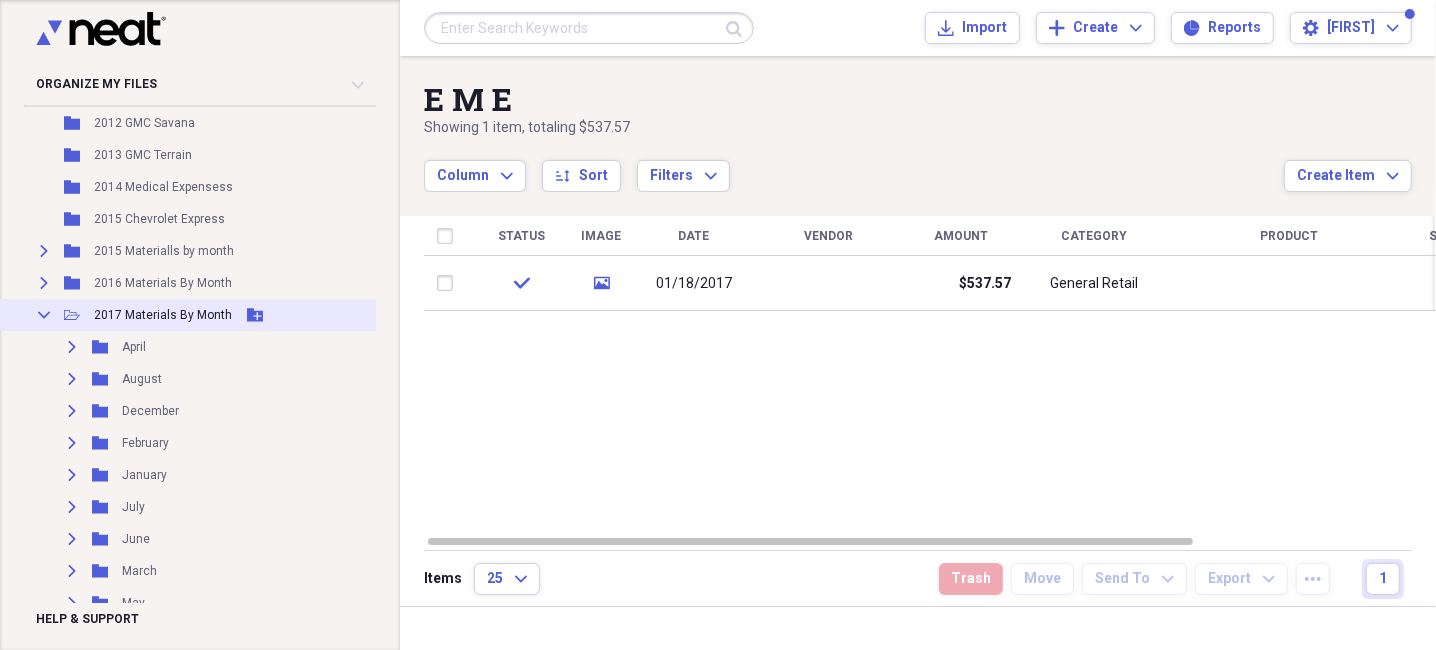 click on "Collapse" at bounding box center [44, 315] 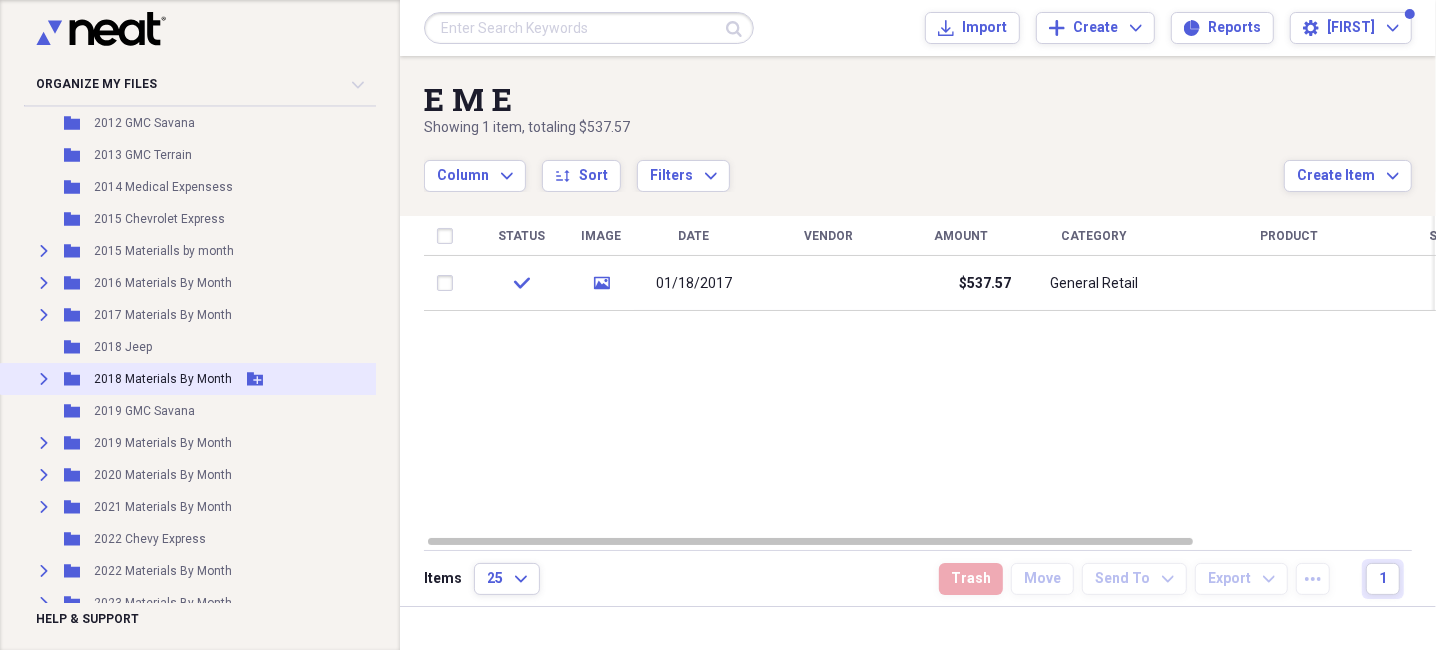click on "Expand" 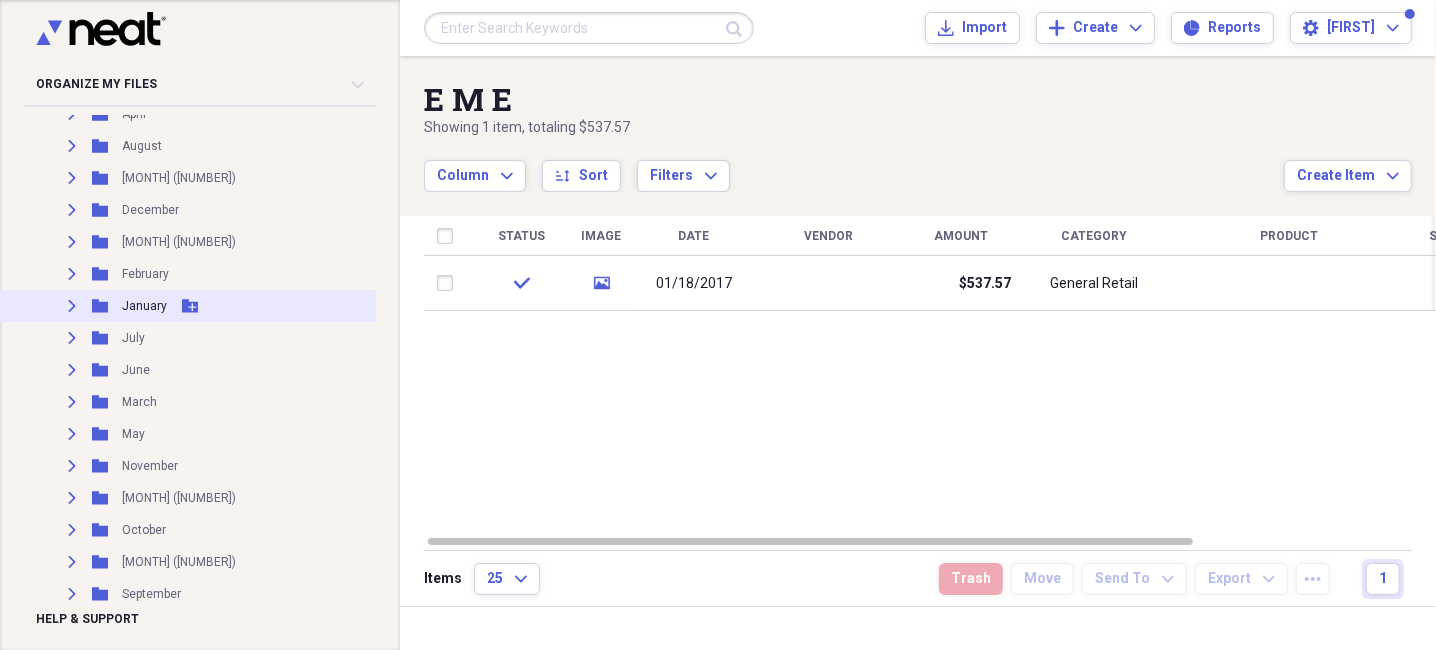 scroll, scrollTop: 500, scrollLeft: 0, axis: vertical 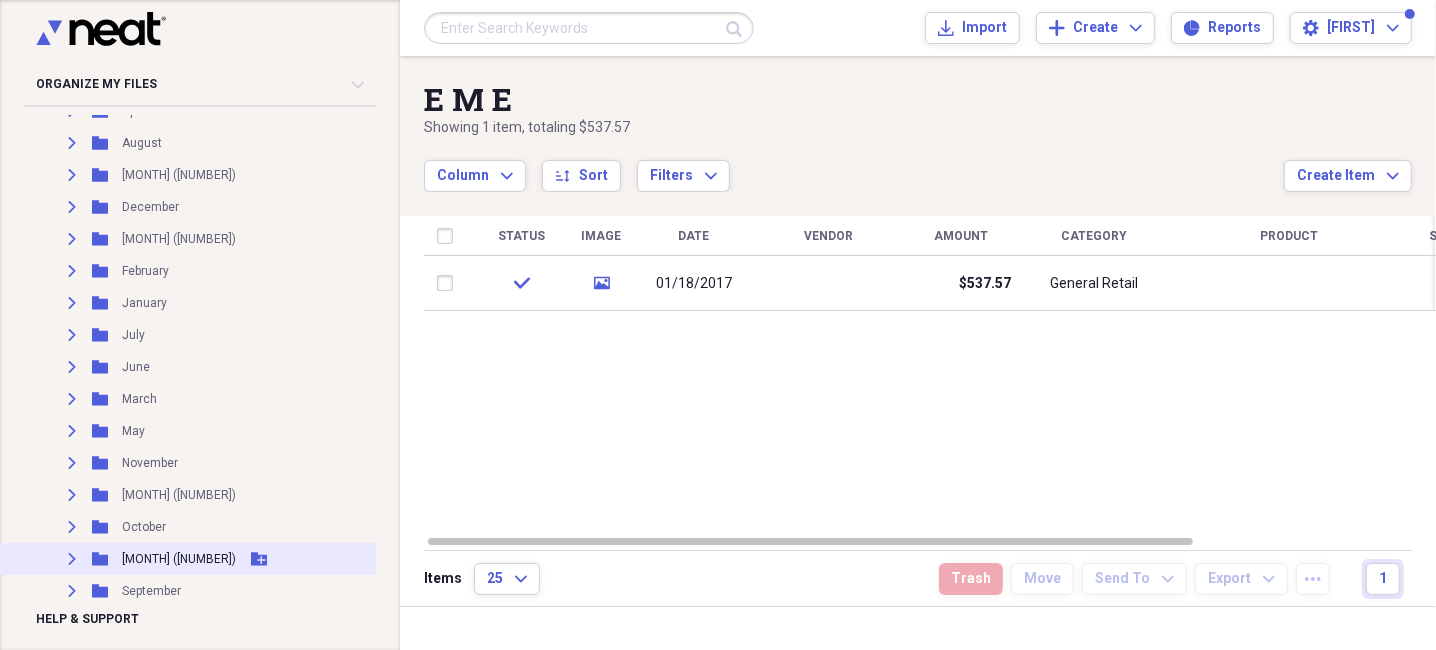click on "Expand" at bounding box center [72, 559] 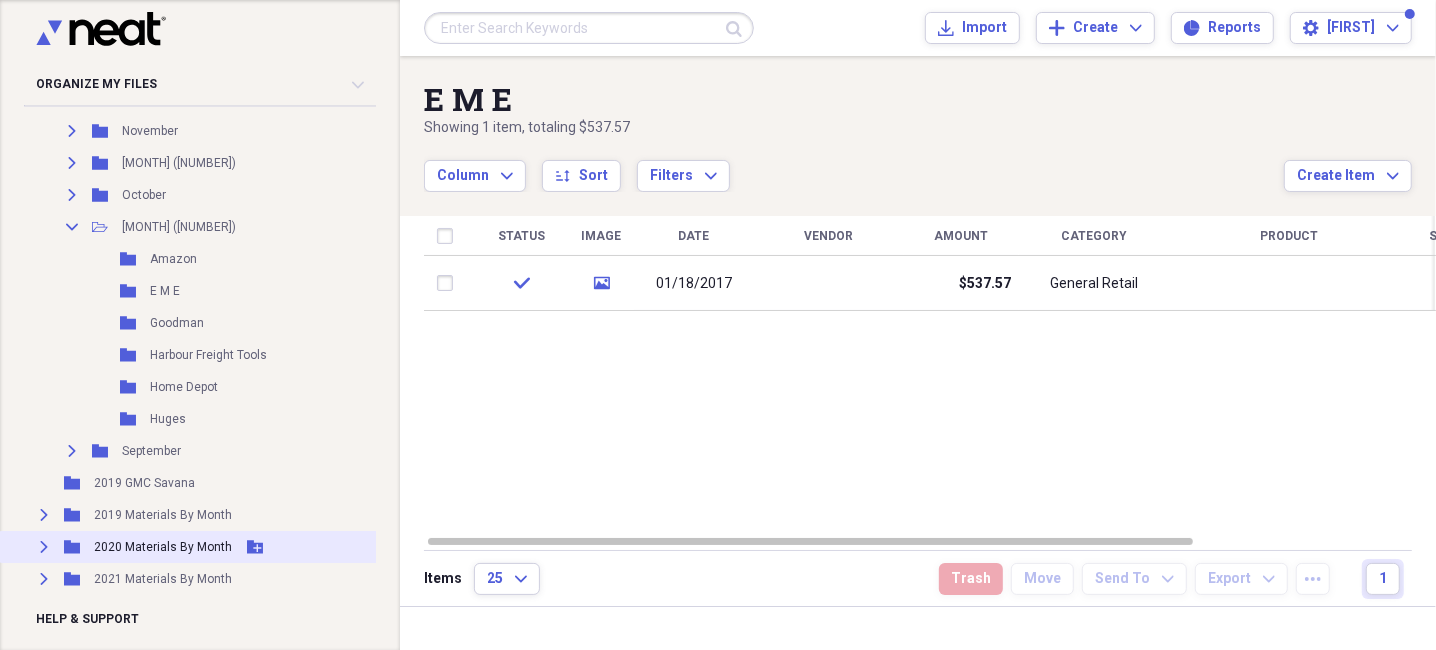 scroll, scrollTop: 799, scrollLeft: 0, axis: vertical 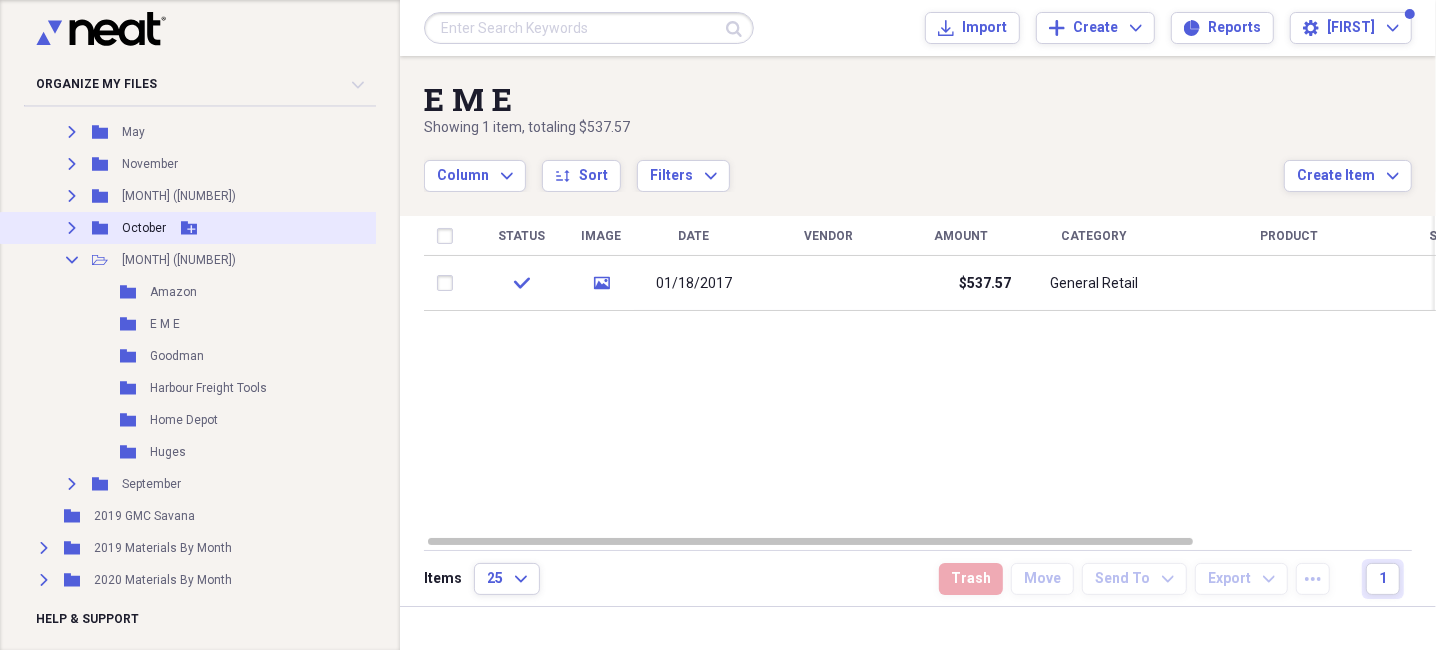 click on "Expand" 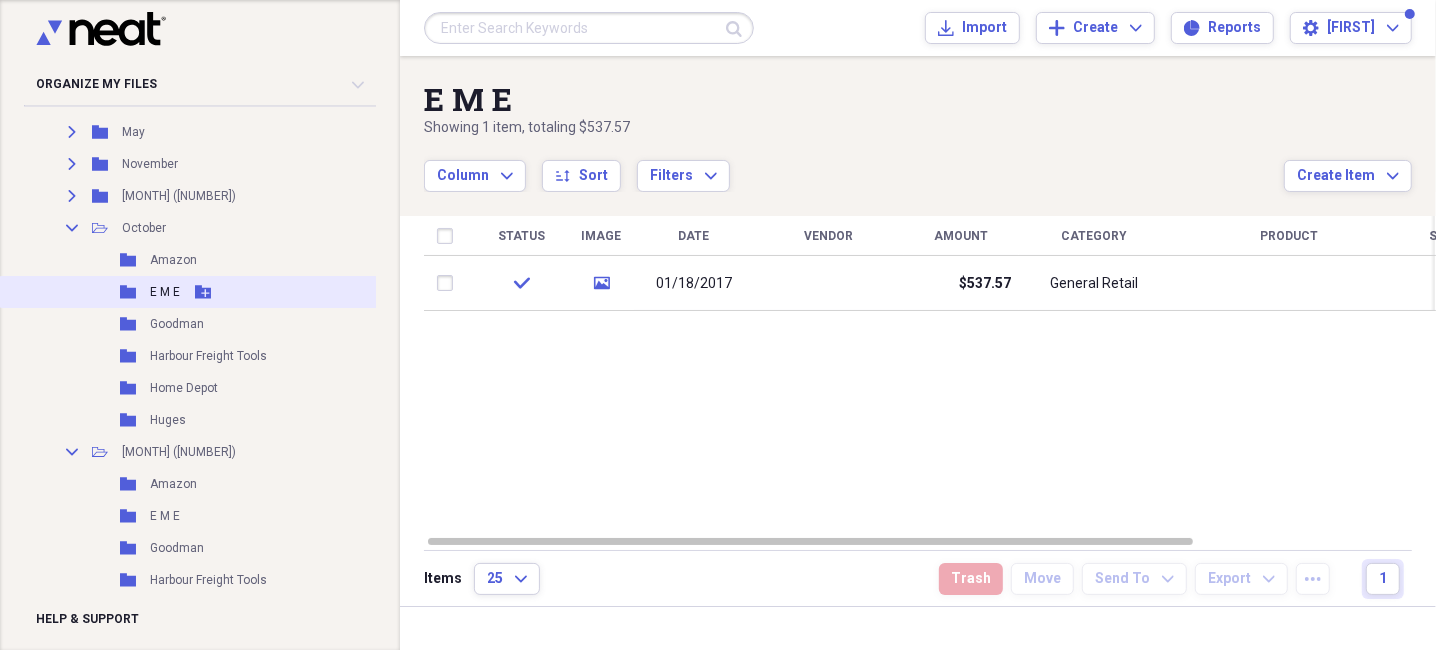 click on "E M E" at bounding box center (165, 292) 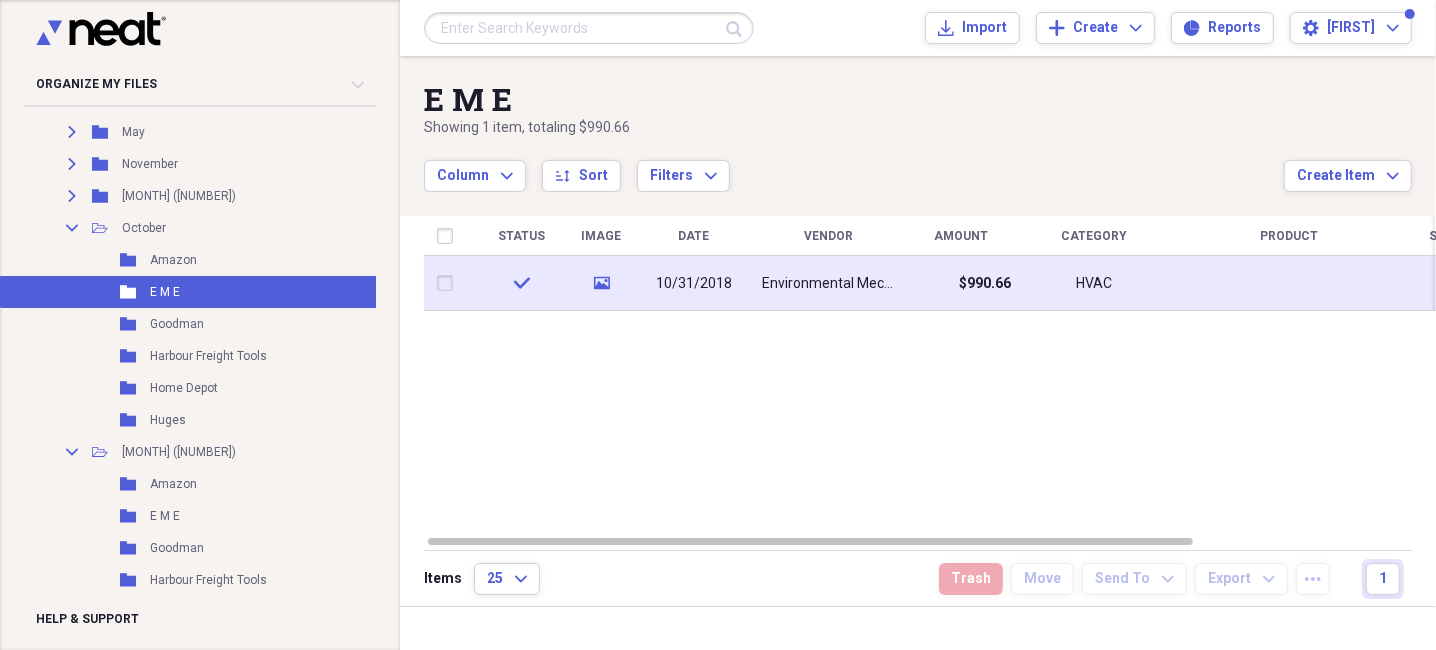 click on "check" at bounding box center (521, 283) 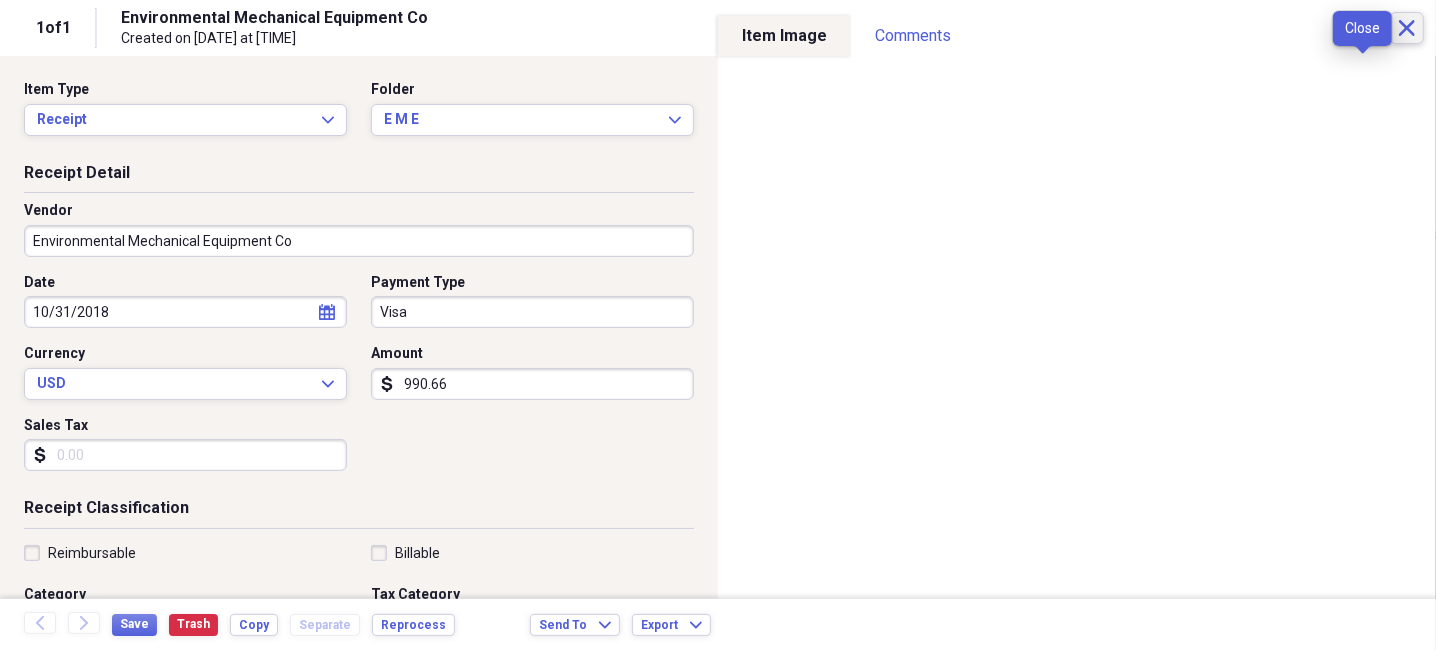 click on "Close" at bounding box center [1407, 28] 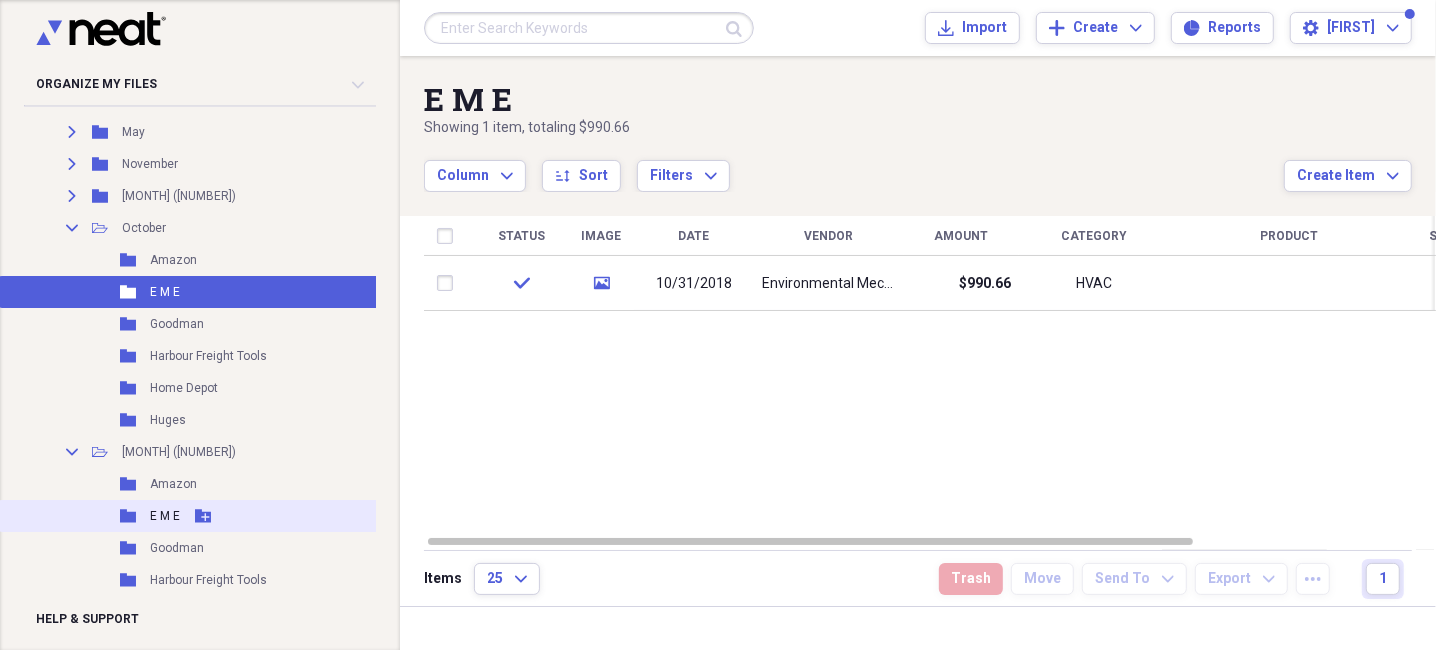 click on "E M E" at bounding box center [165, 516] 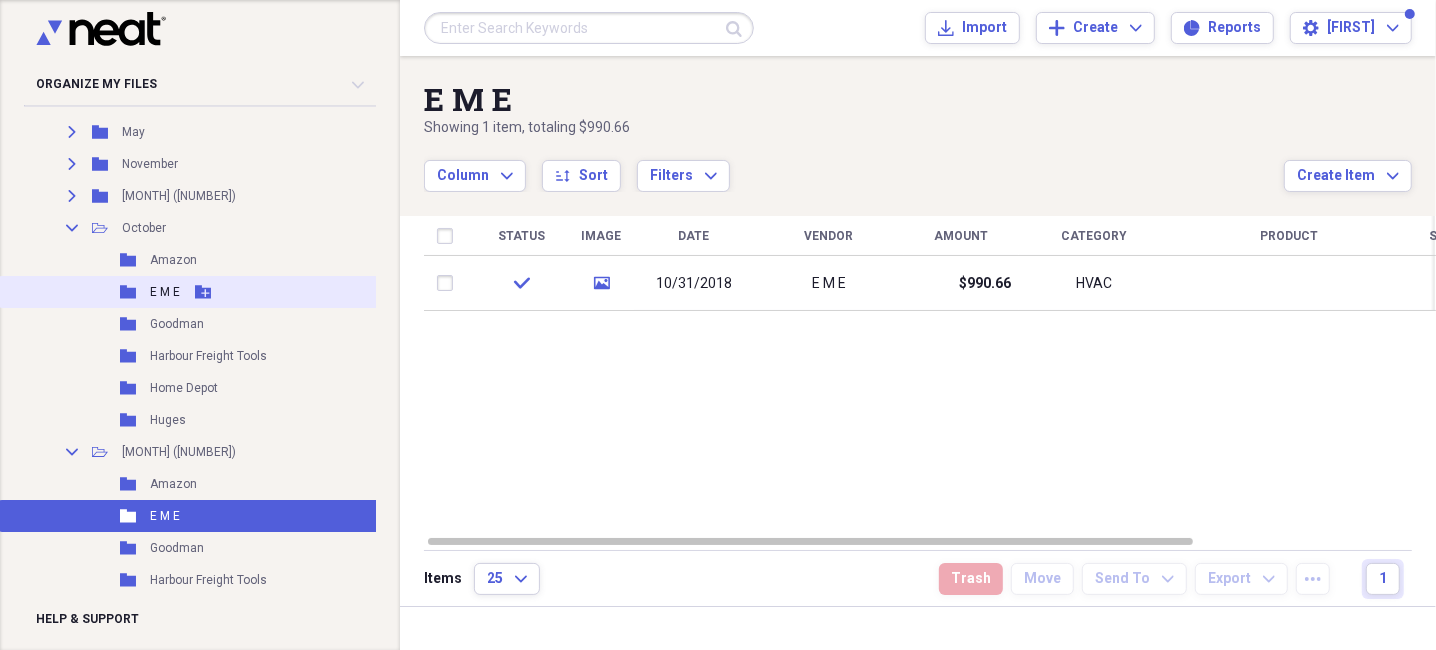 click on "Folder E M E Add Folder" at bounding box center (281, 292) 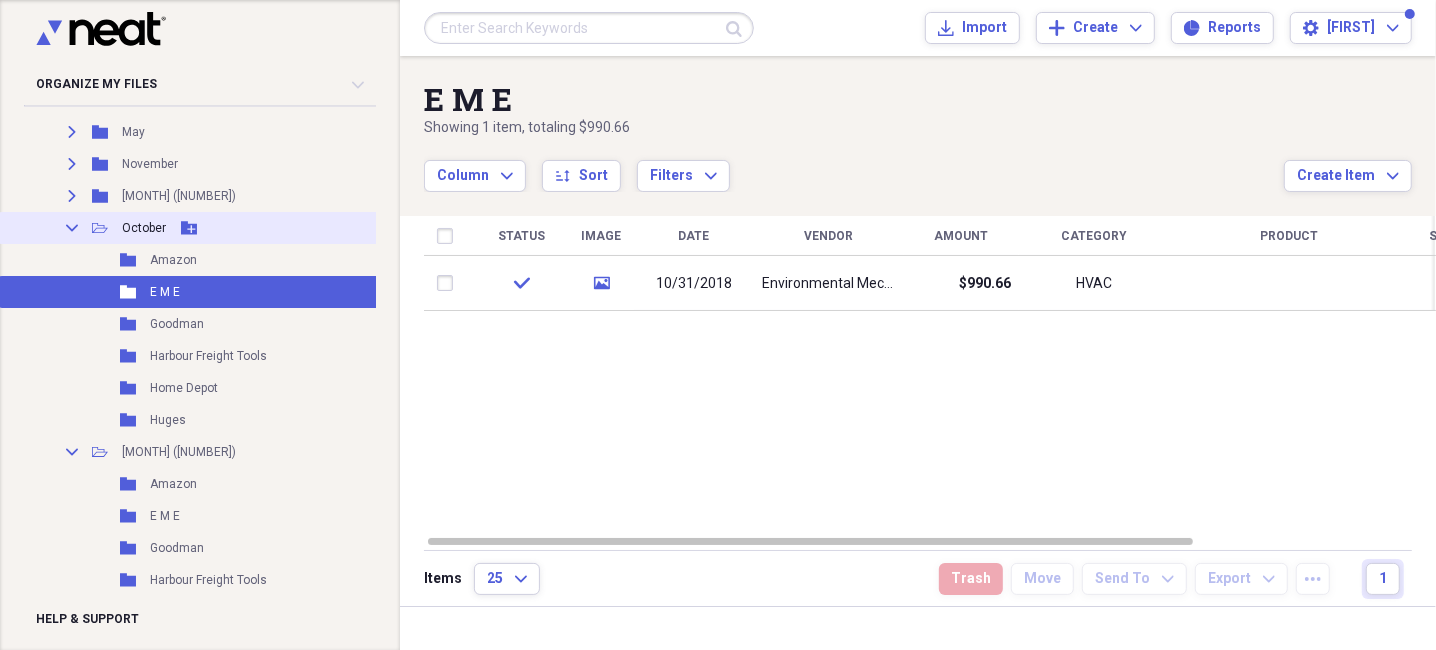 click on "Collapse" at bounding box center [72, 228] 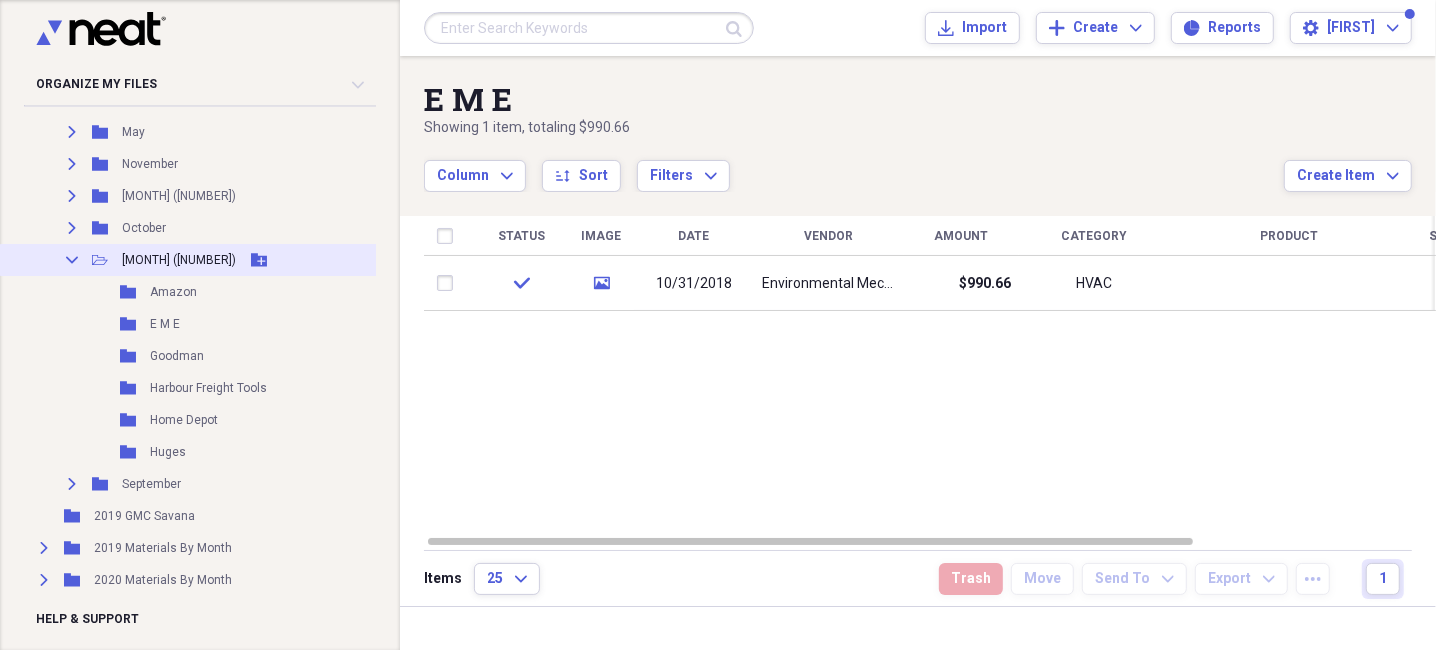 click on "Collapse" 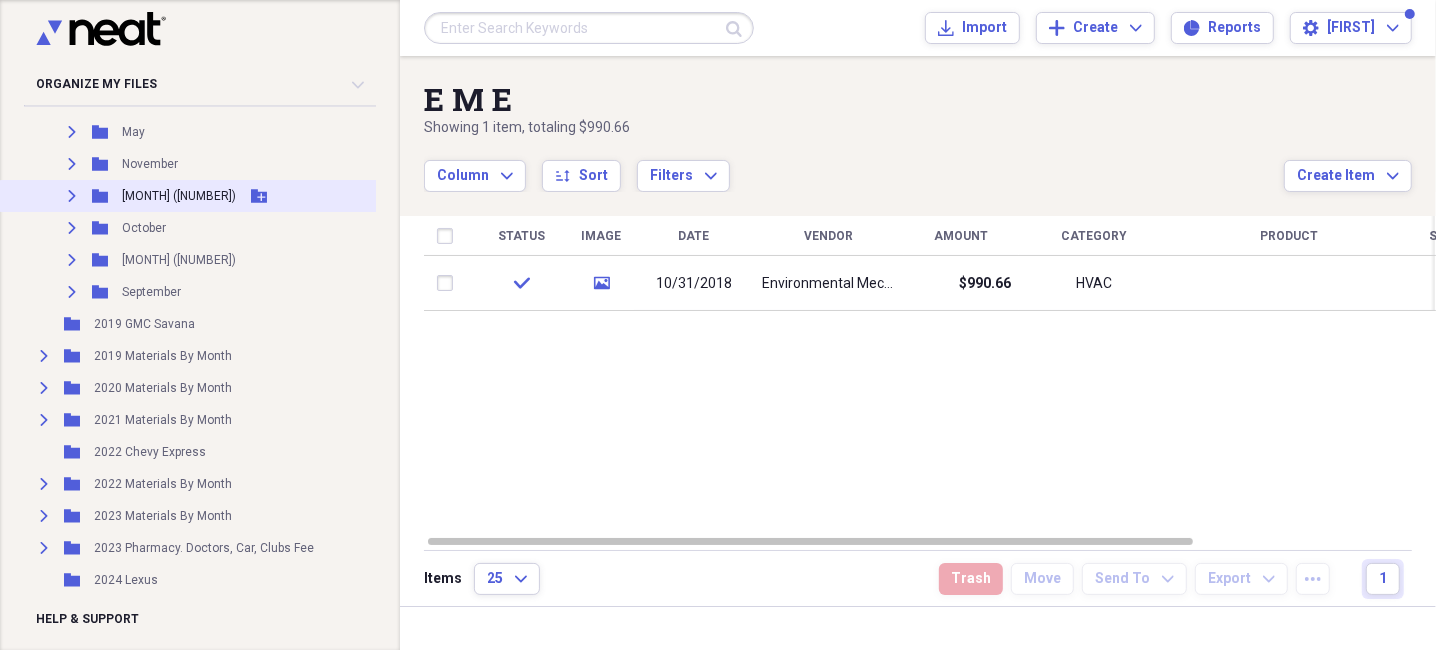 click on "[MONTH] ([NUMBER])" at bounding box center [179, 196] 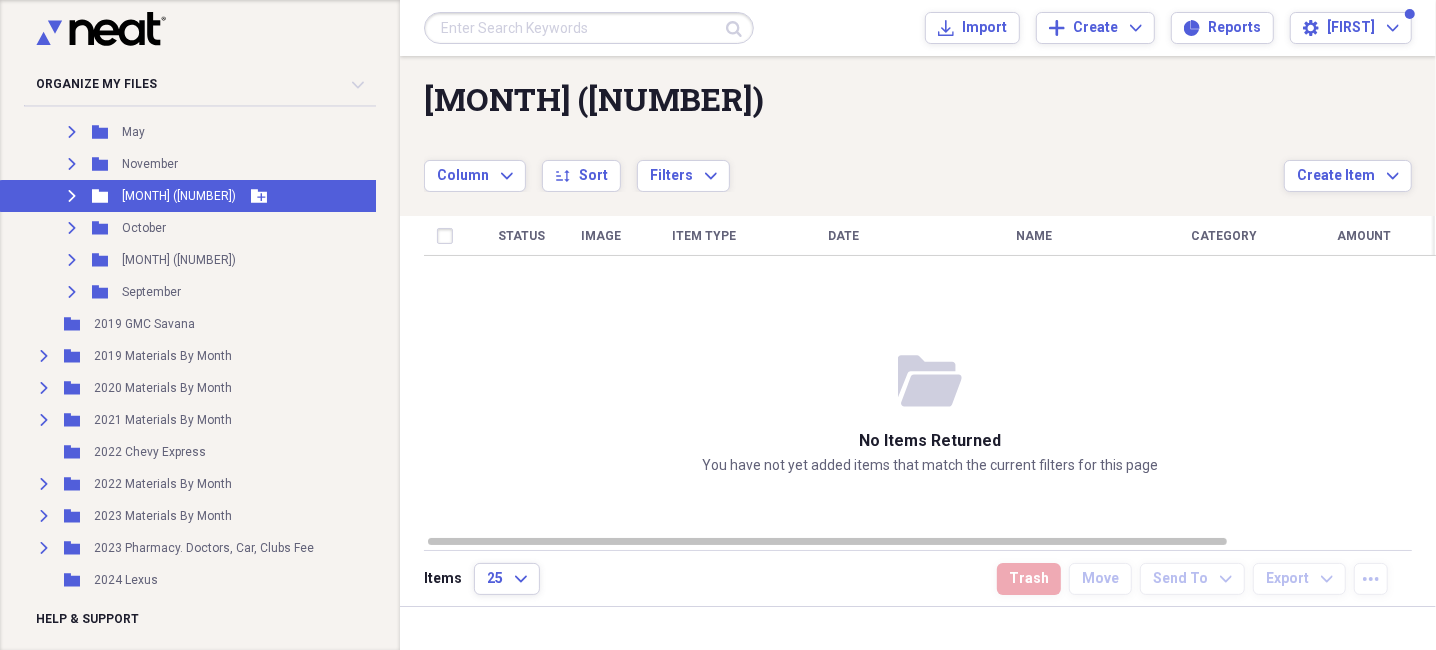 click on "Expand" 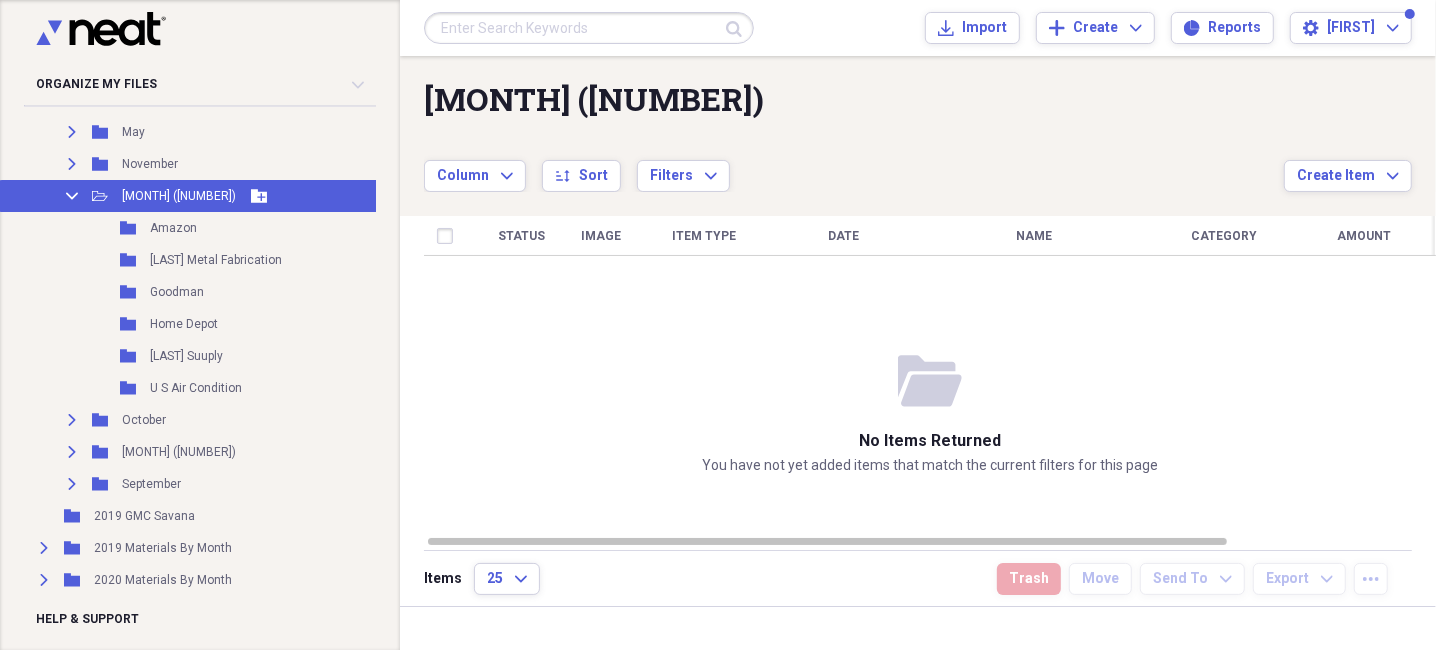 click on "Collapse" 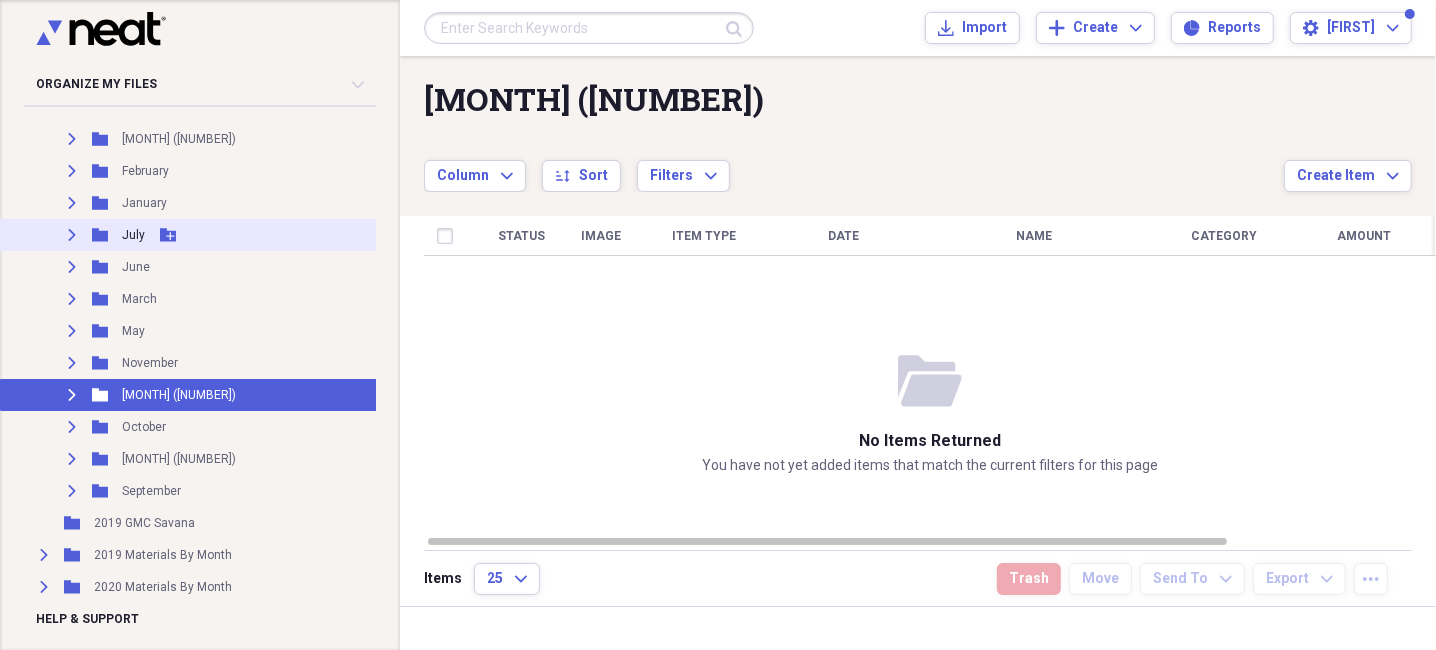 scroll, scrollTop: 399, scrollLeft: 0, axis: vertical 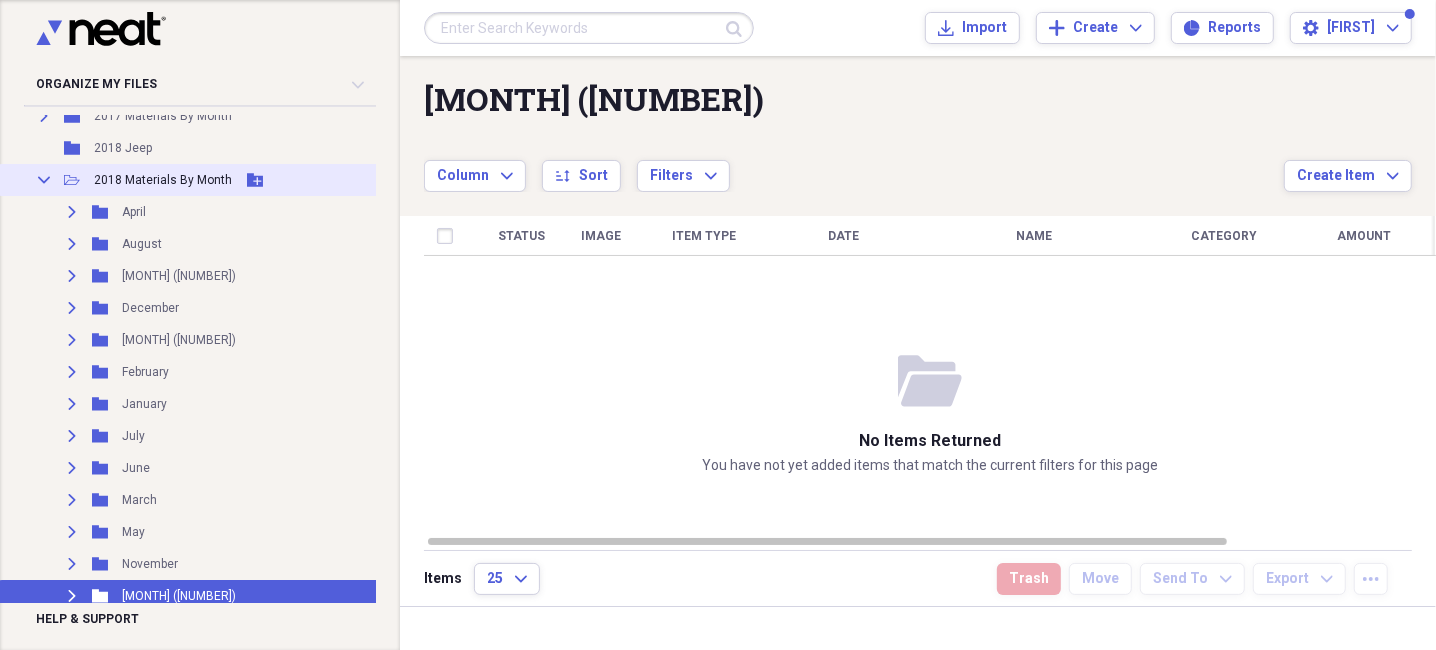 click on "Collapse" 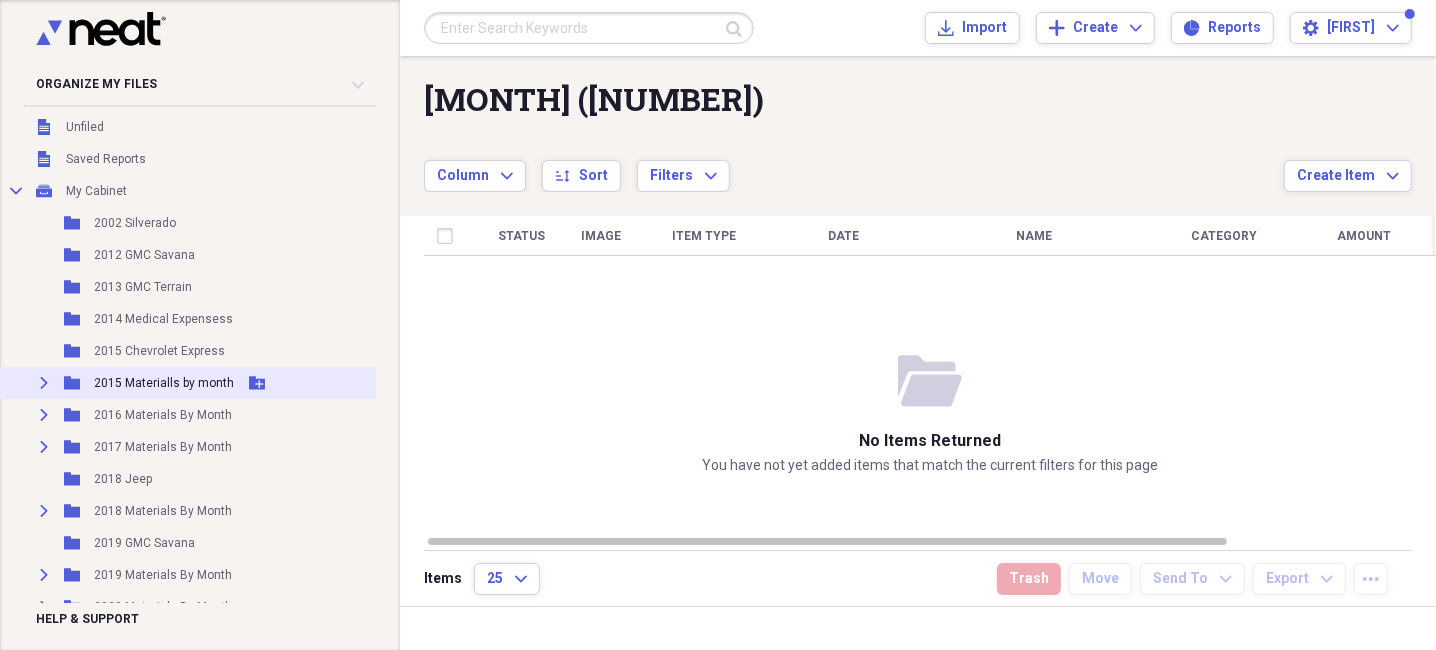 scroll, scrollTop: 100, scrollLeft: 0, axis: vertical 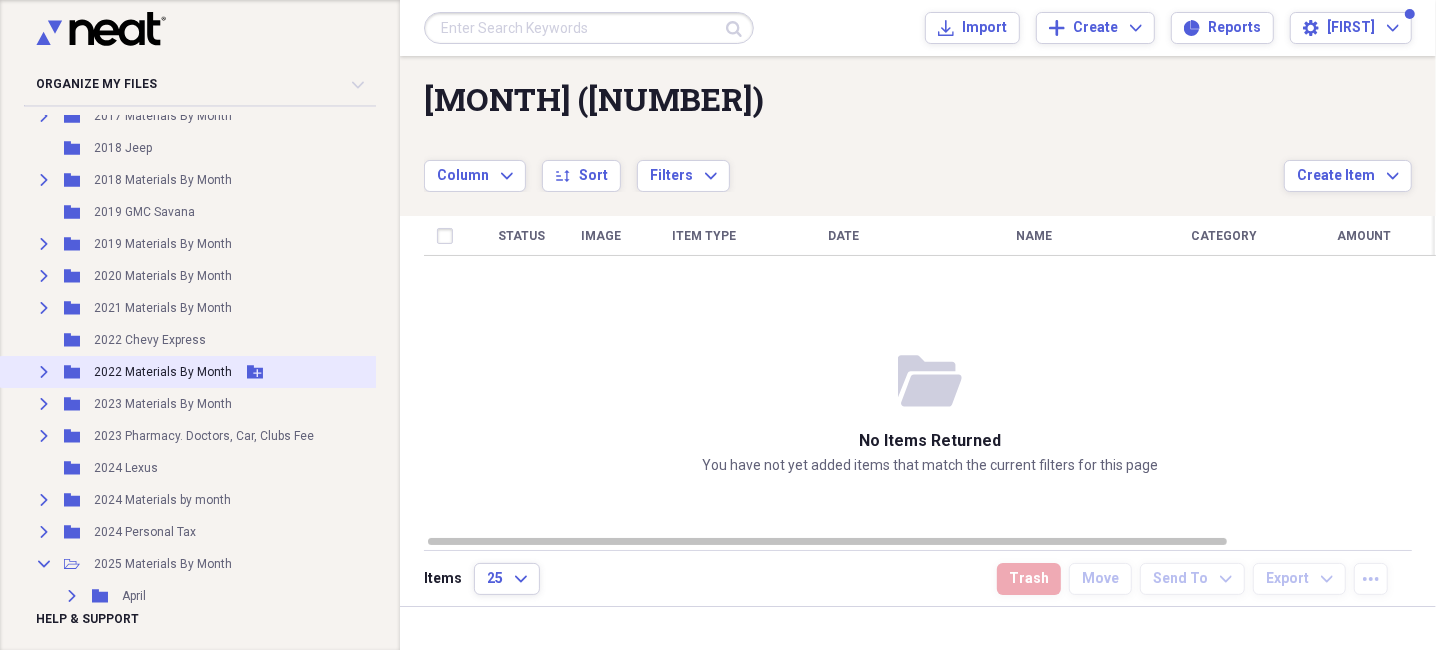 click on "Expand" 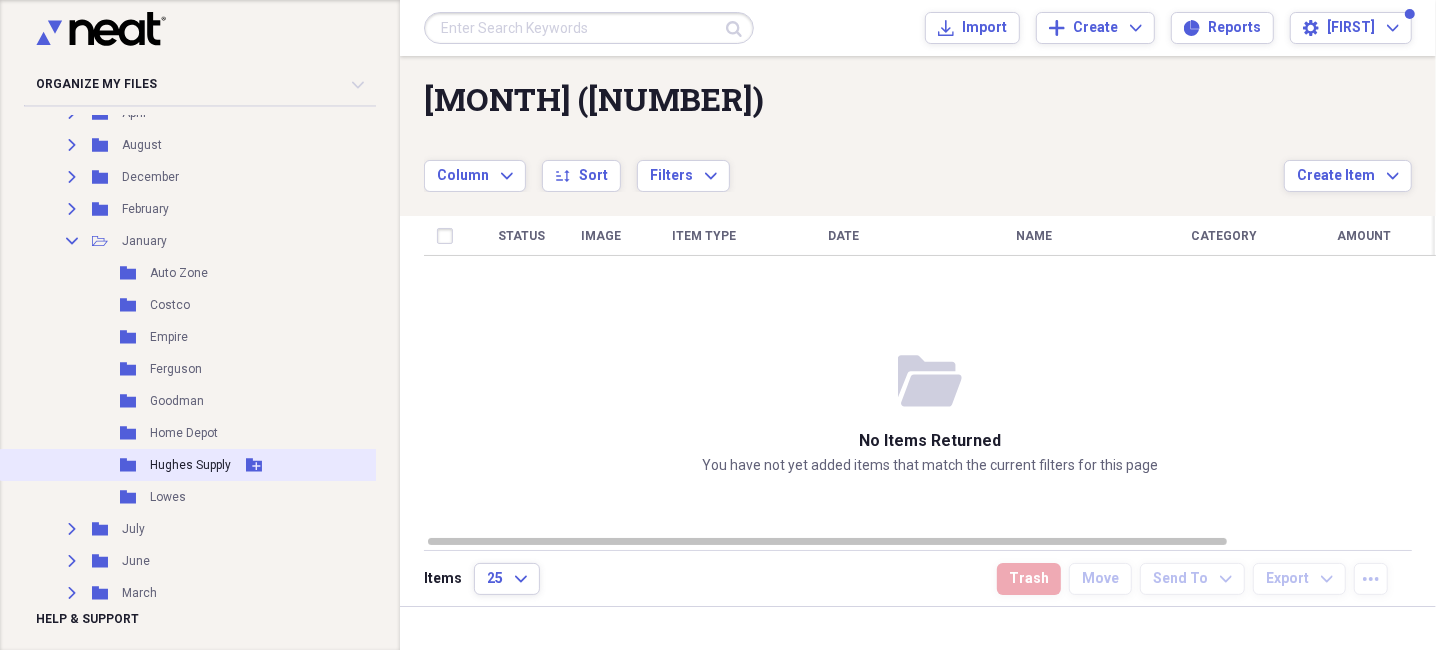 scroll, scrollTop: 600, scrollLeft: 0, axis: vertical 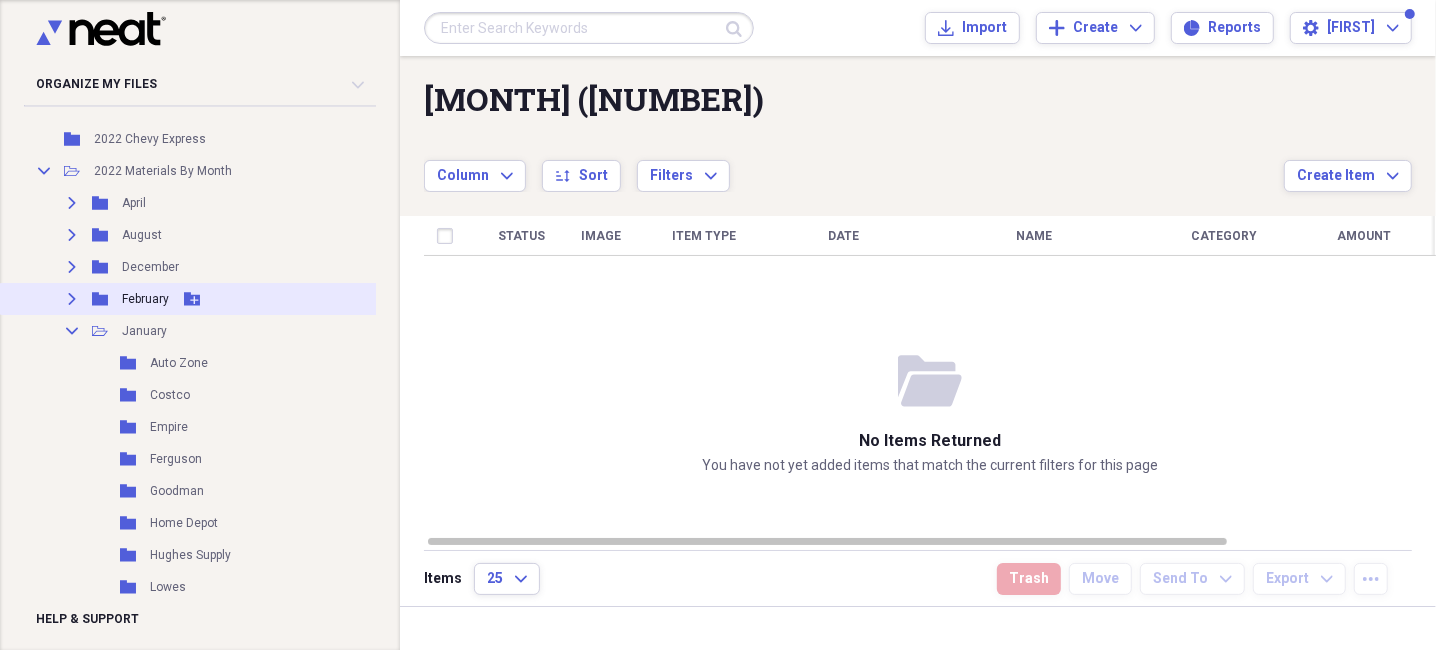 click on "Expand" 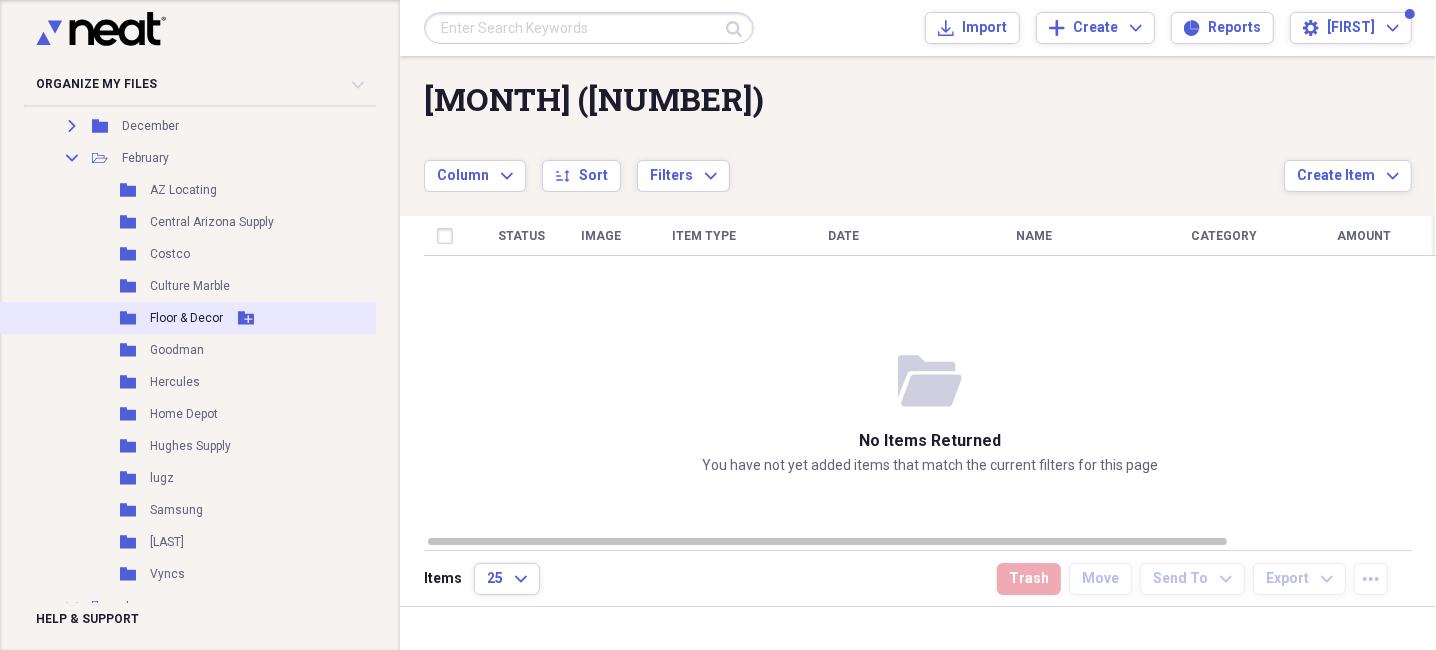 scroll, scrollTop: 799, scrollLeft: 0, axis: vertical 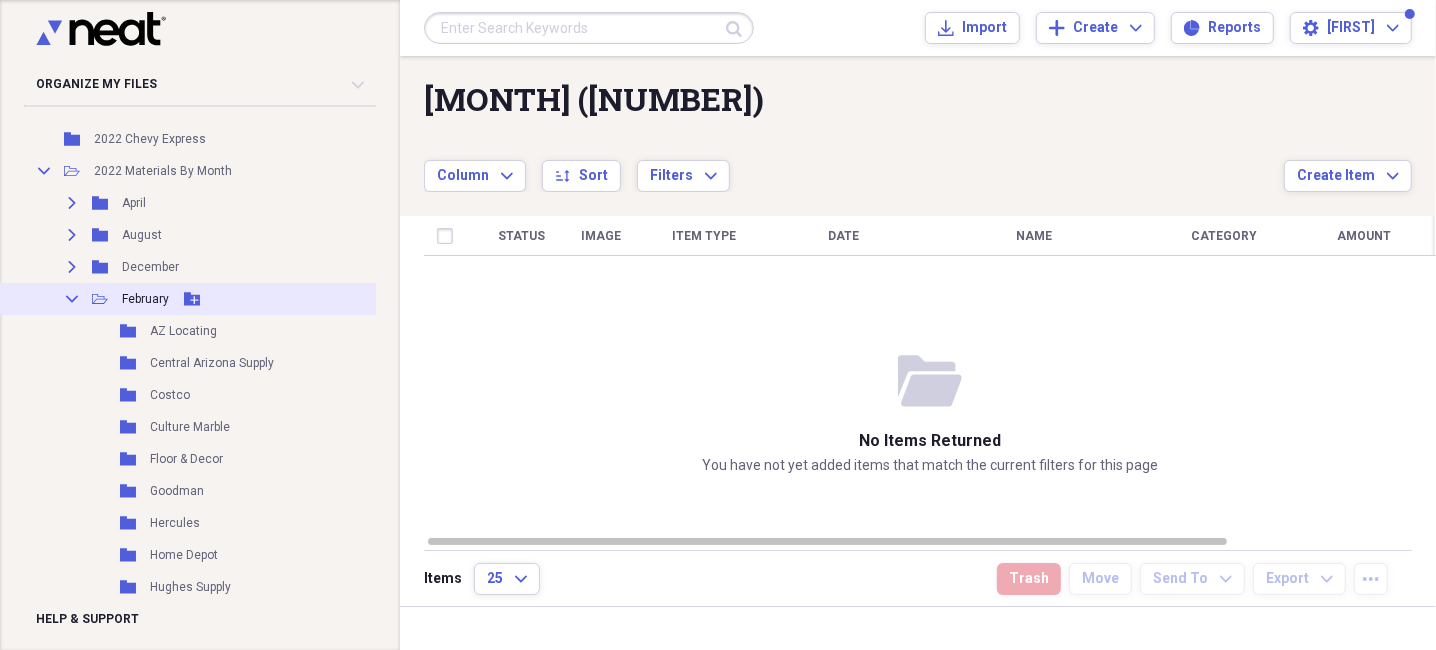 click on "Collapse" 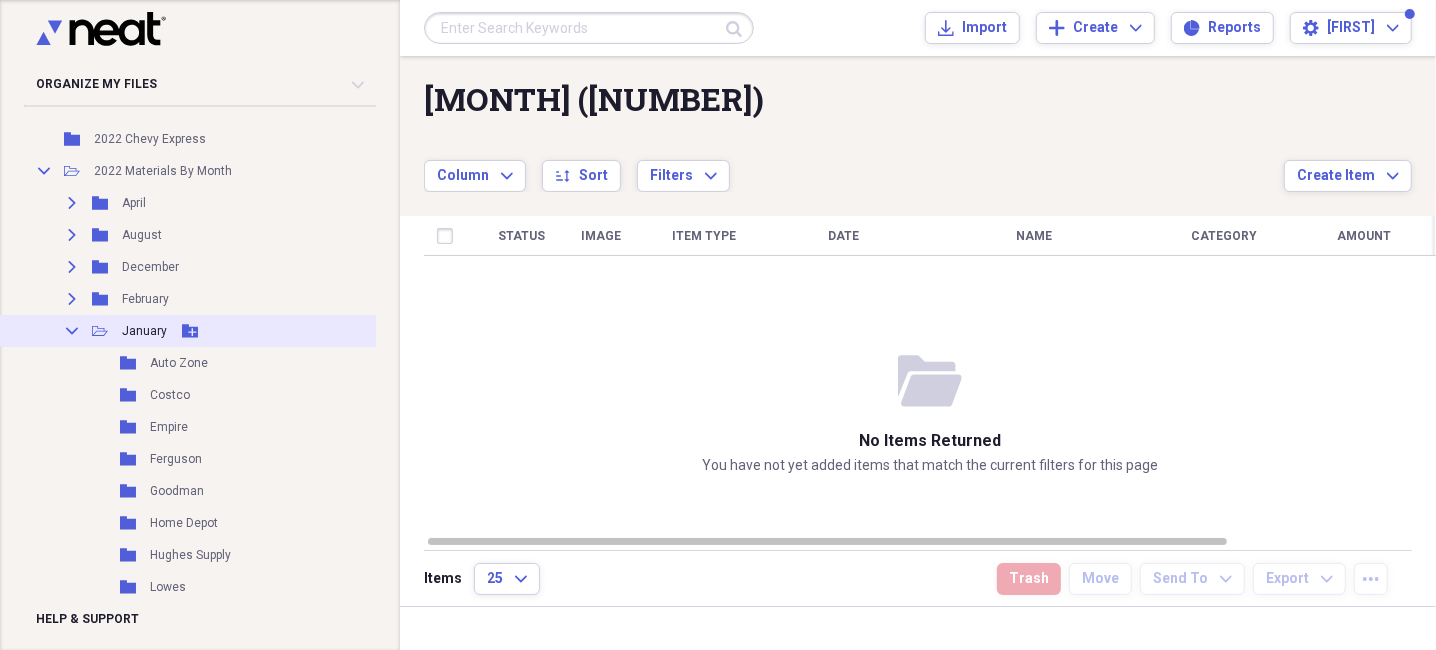 click 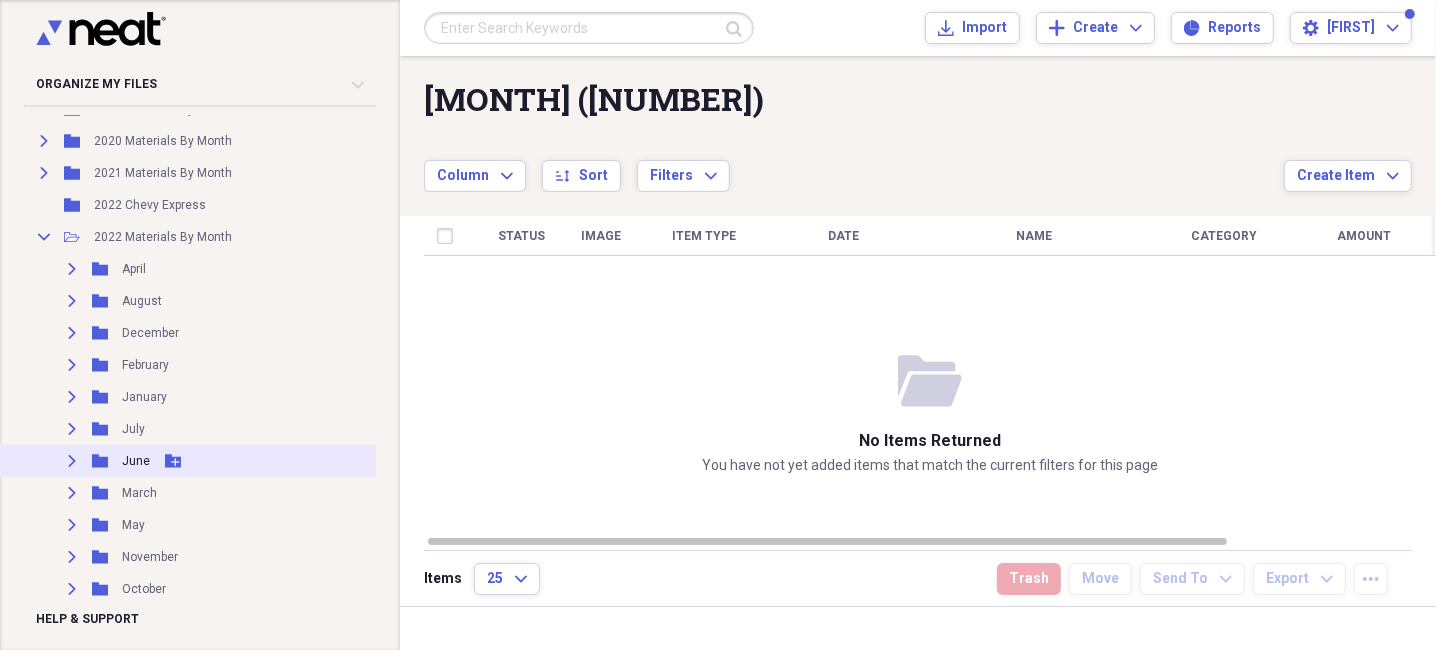 scroll, scrollTop: 500, scrollLeft: 0, axis: vertical 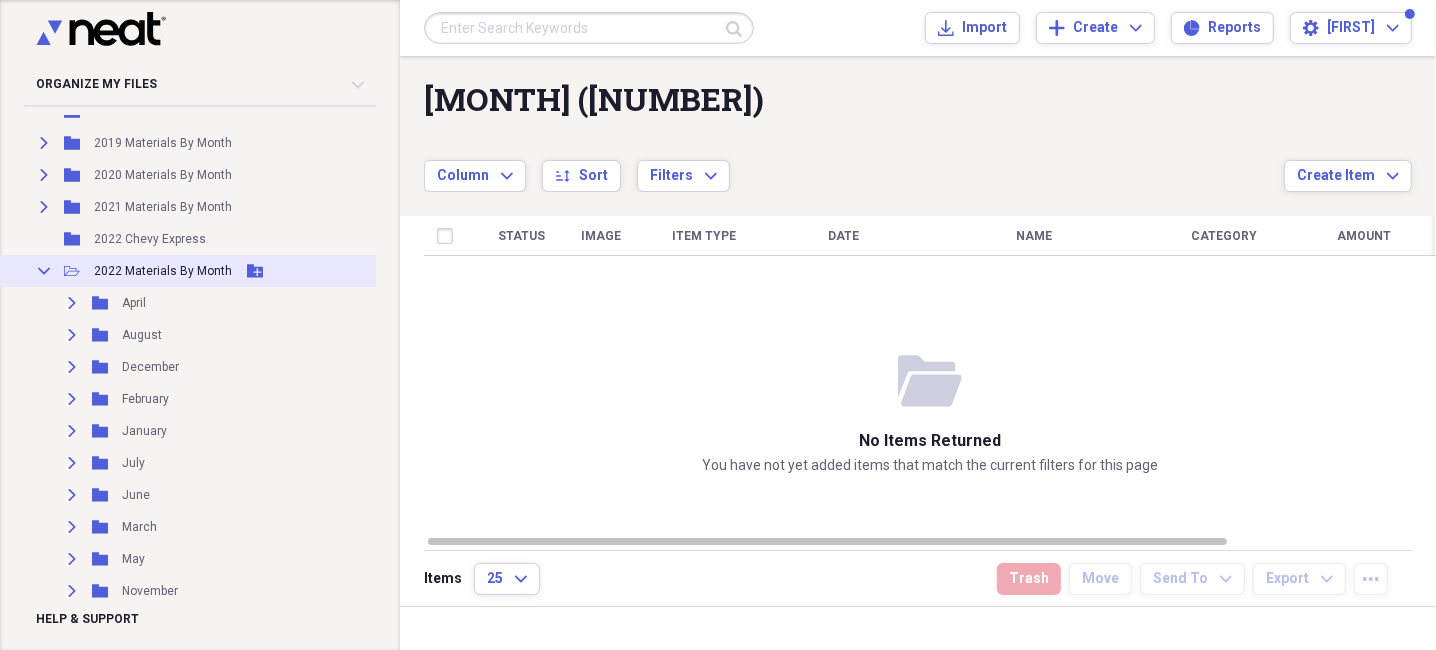 click on "Collapse" at bounding box center [44, 271] 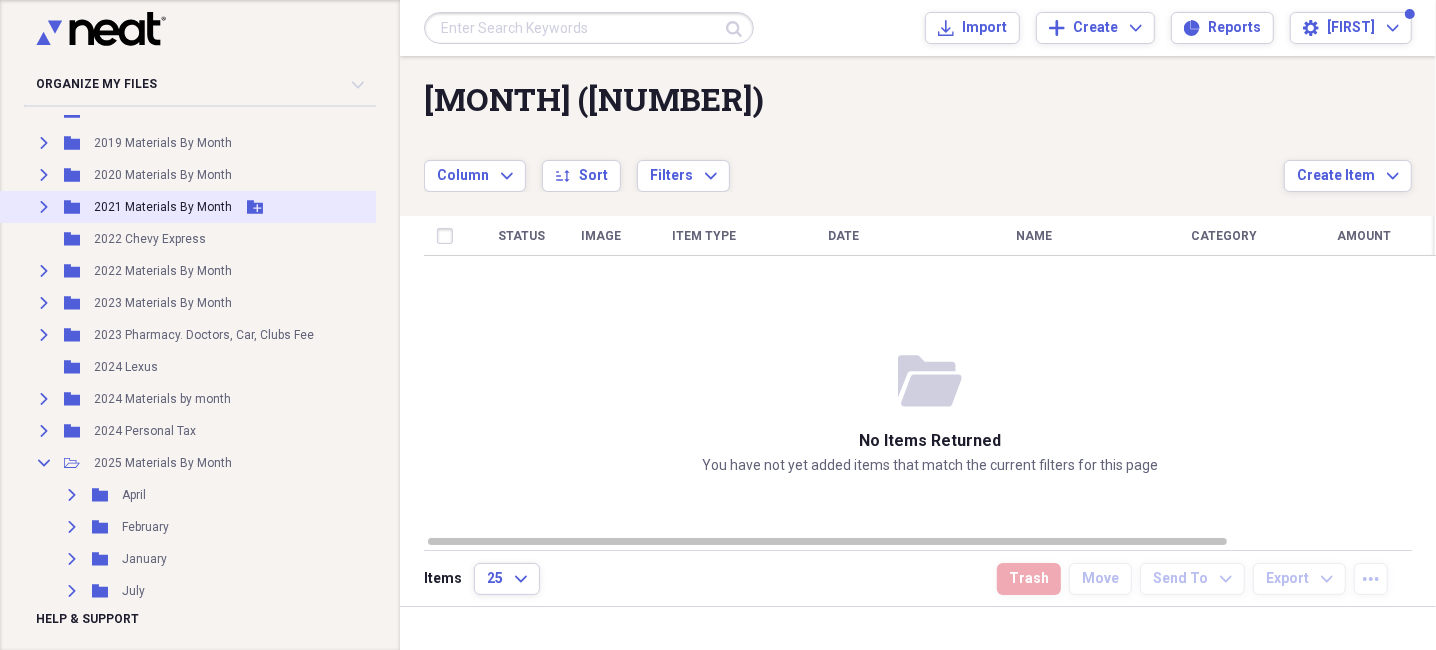 click on "2021 Materials By Month" at bounding box center [163, 207] 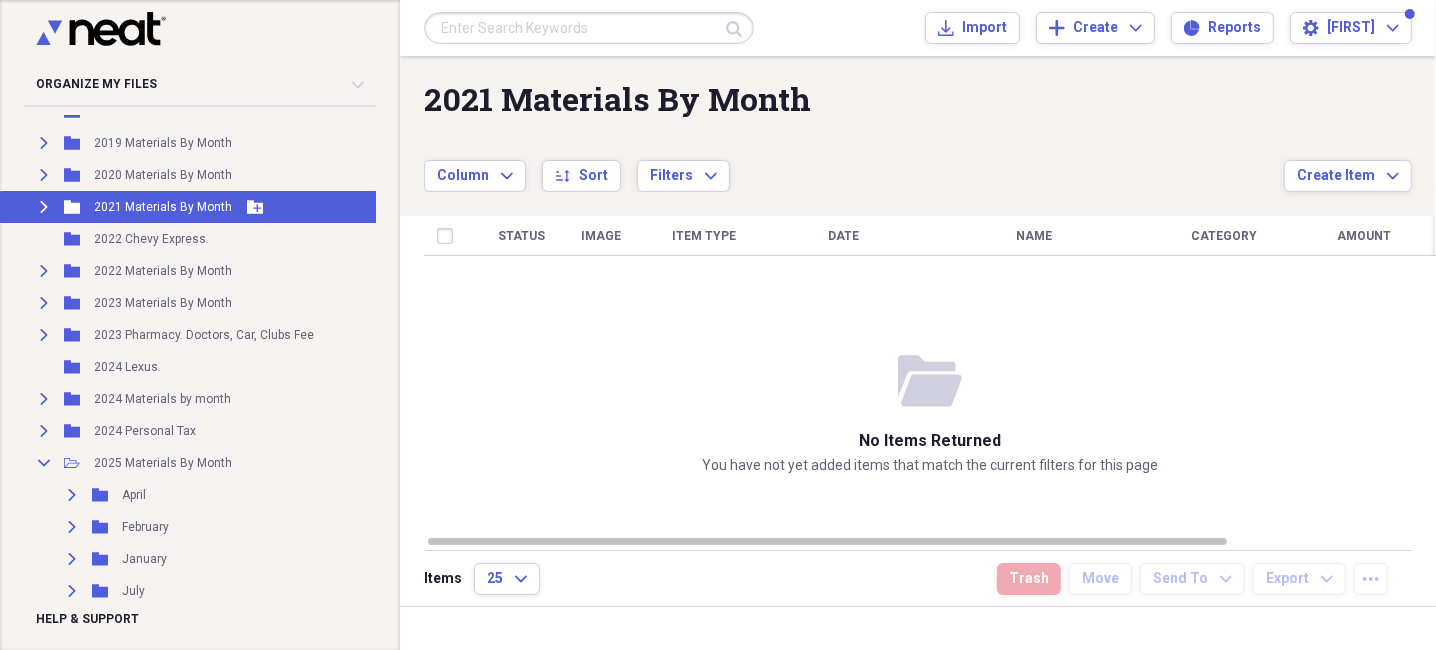 click on "Expand" 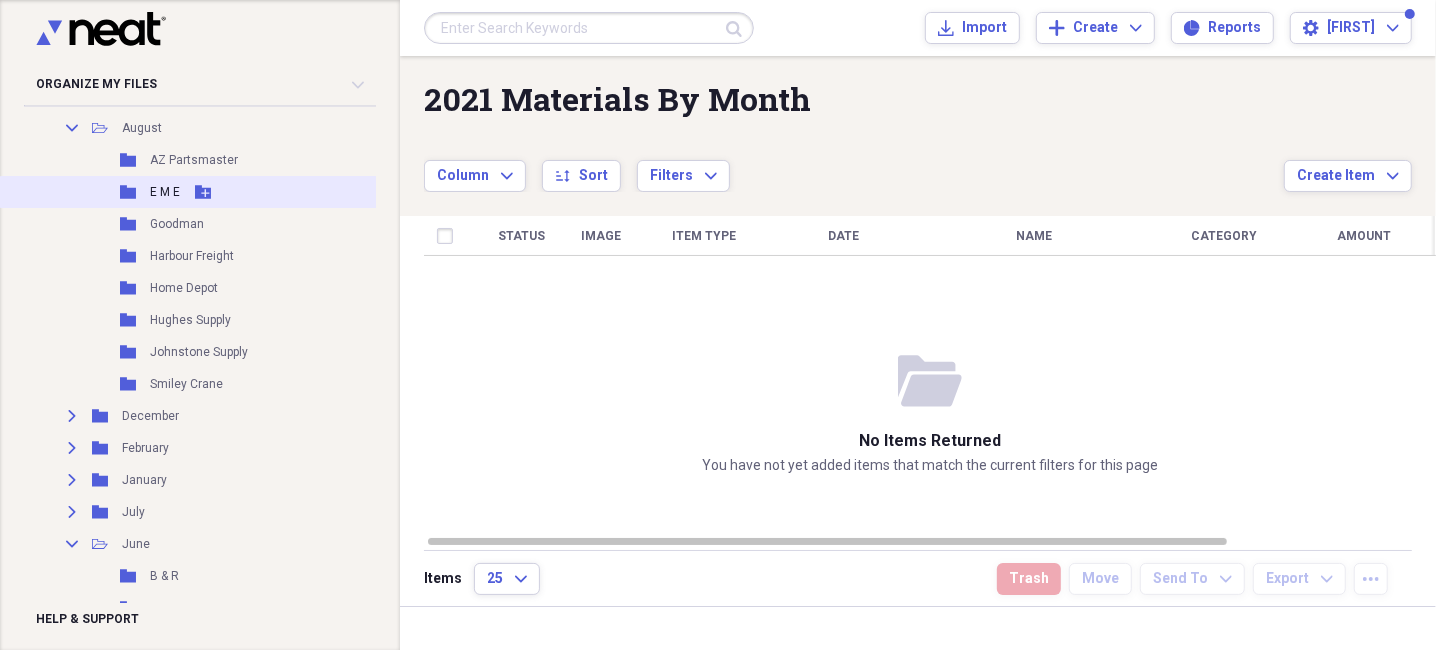 scroll, scrollTop: 900, scrollLeft: 0, axis: vertical 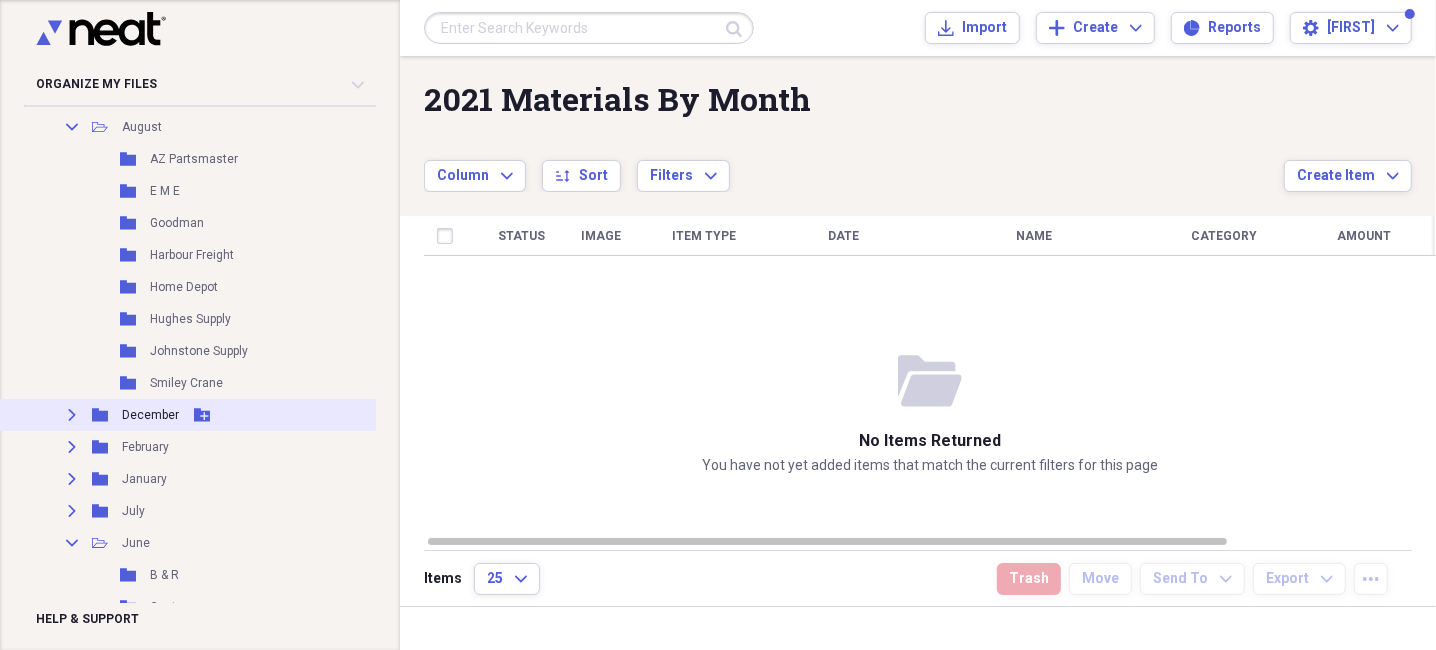 click on "Expand" 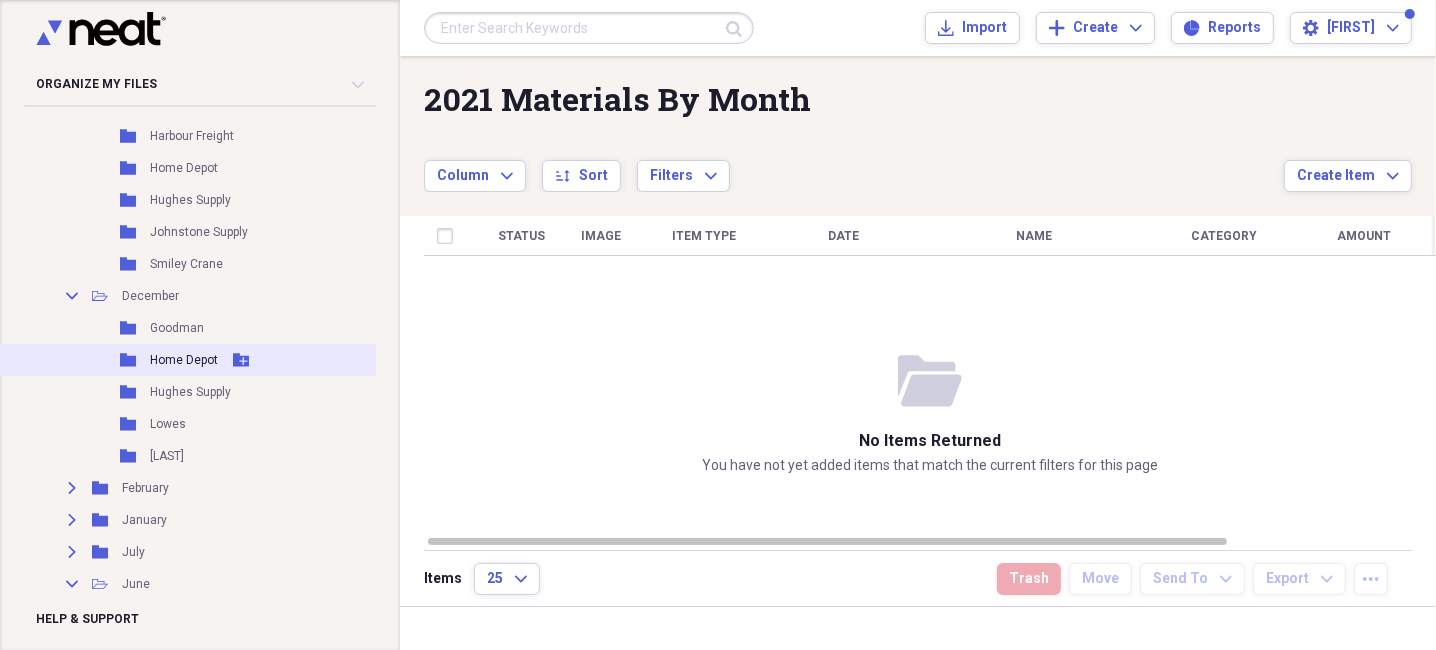 scroll, scrollTop: 1099, scrollLeft: 0, axis: vertical 